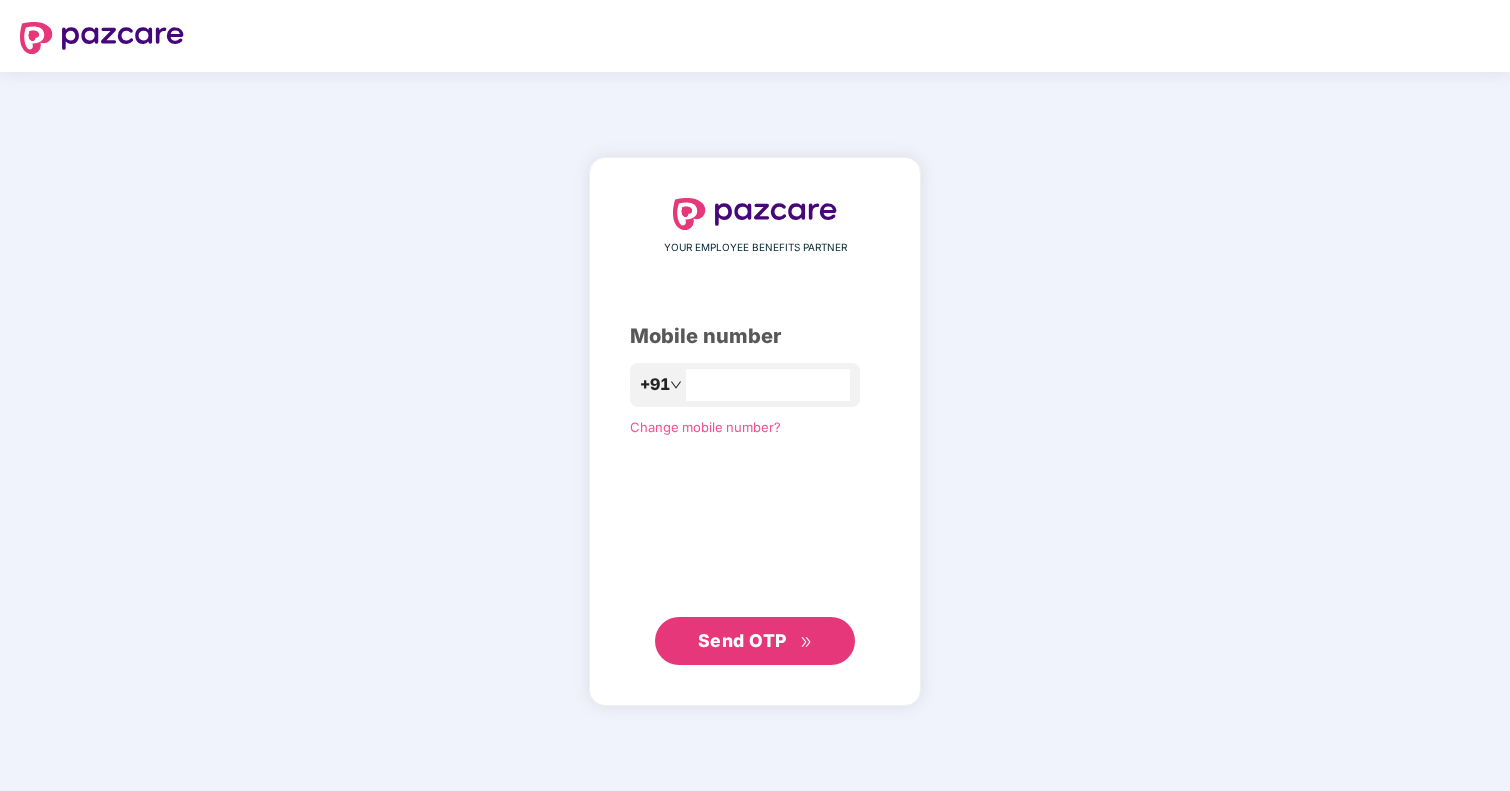 scroll, scrollTop: 0, scrollLeft: 0, axis: both 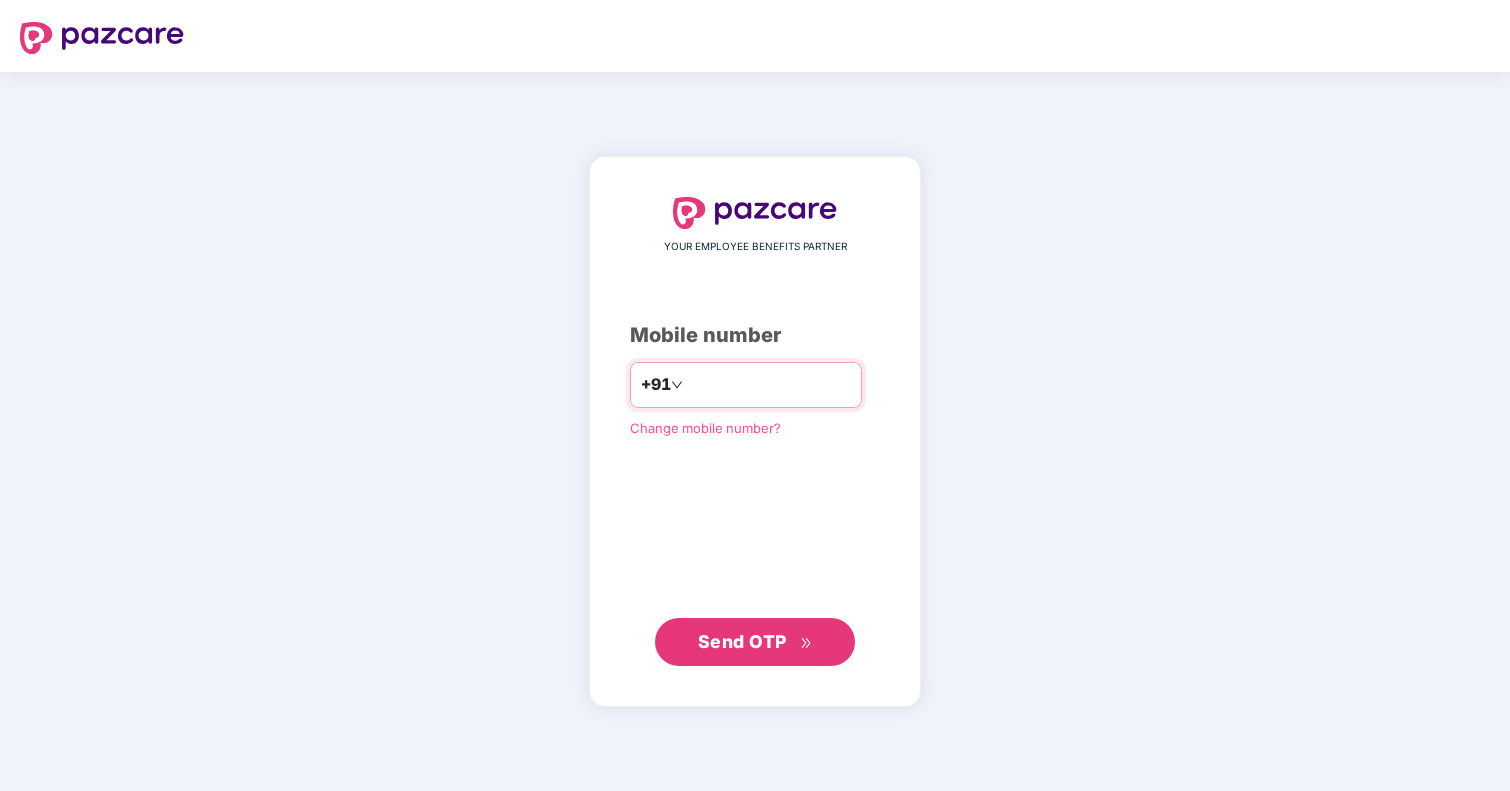 click at bounding box center (769, 385) 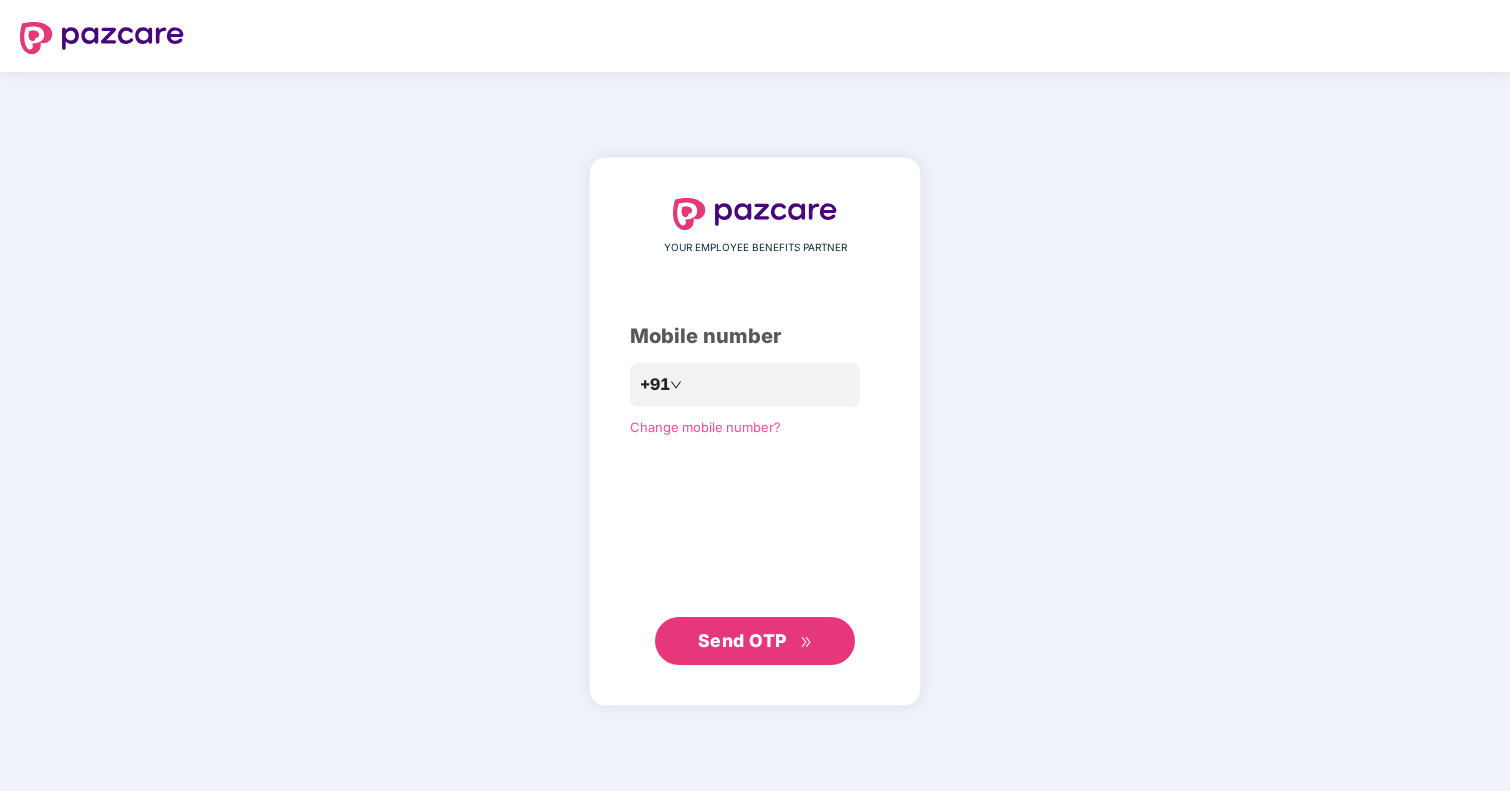 click on "Send OTP" at bounding box center [755, 641] 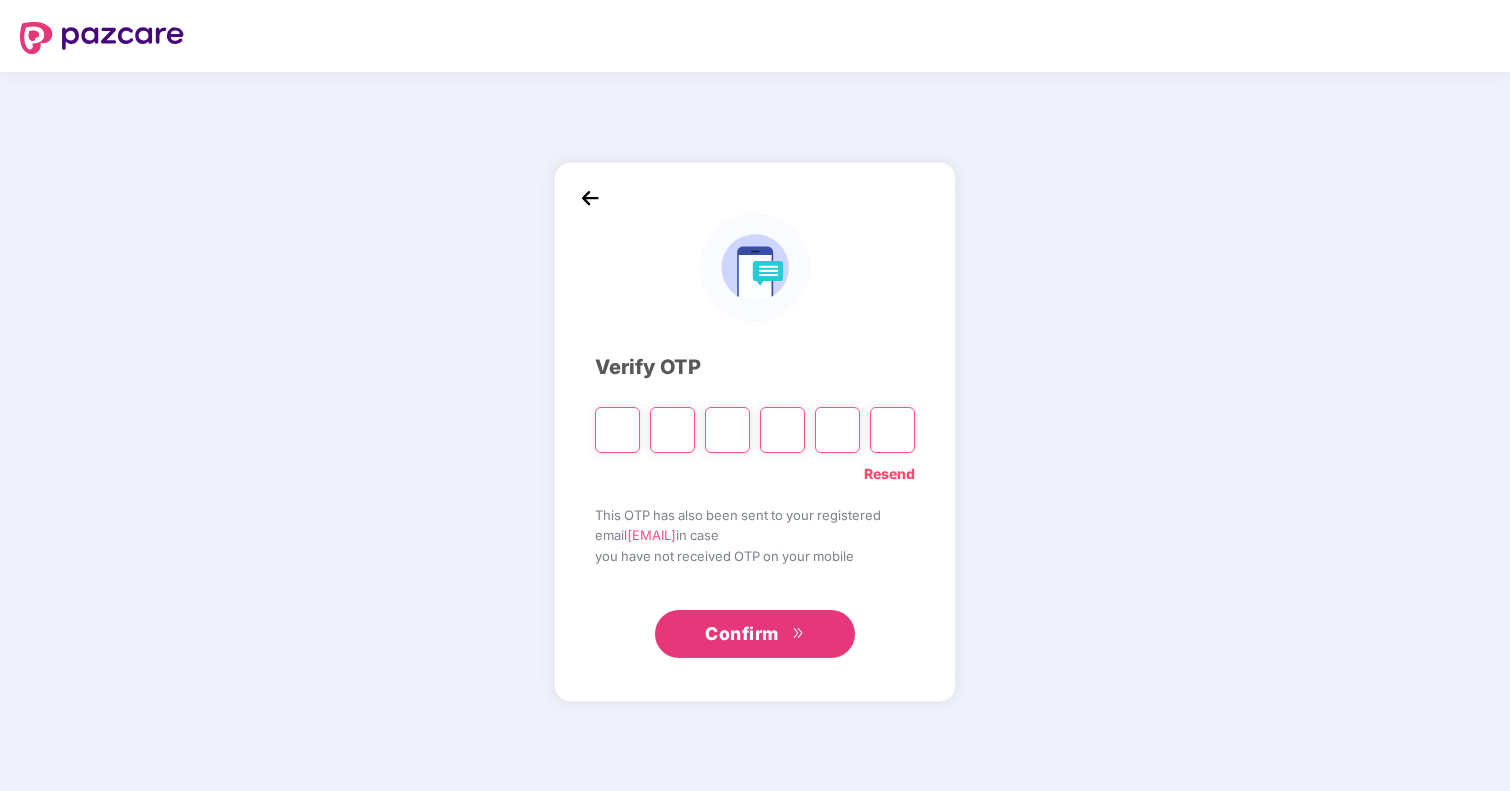 type on "*" 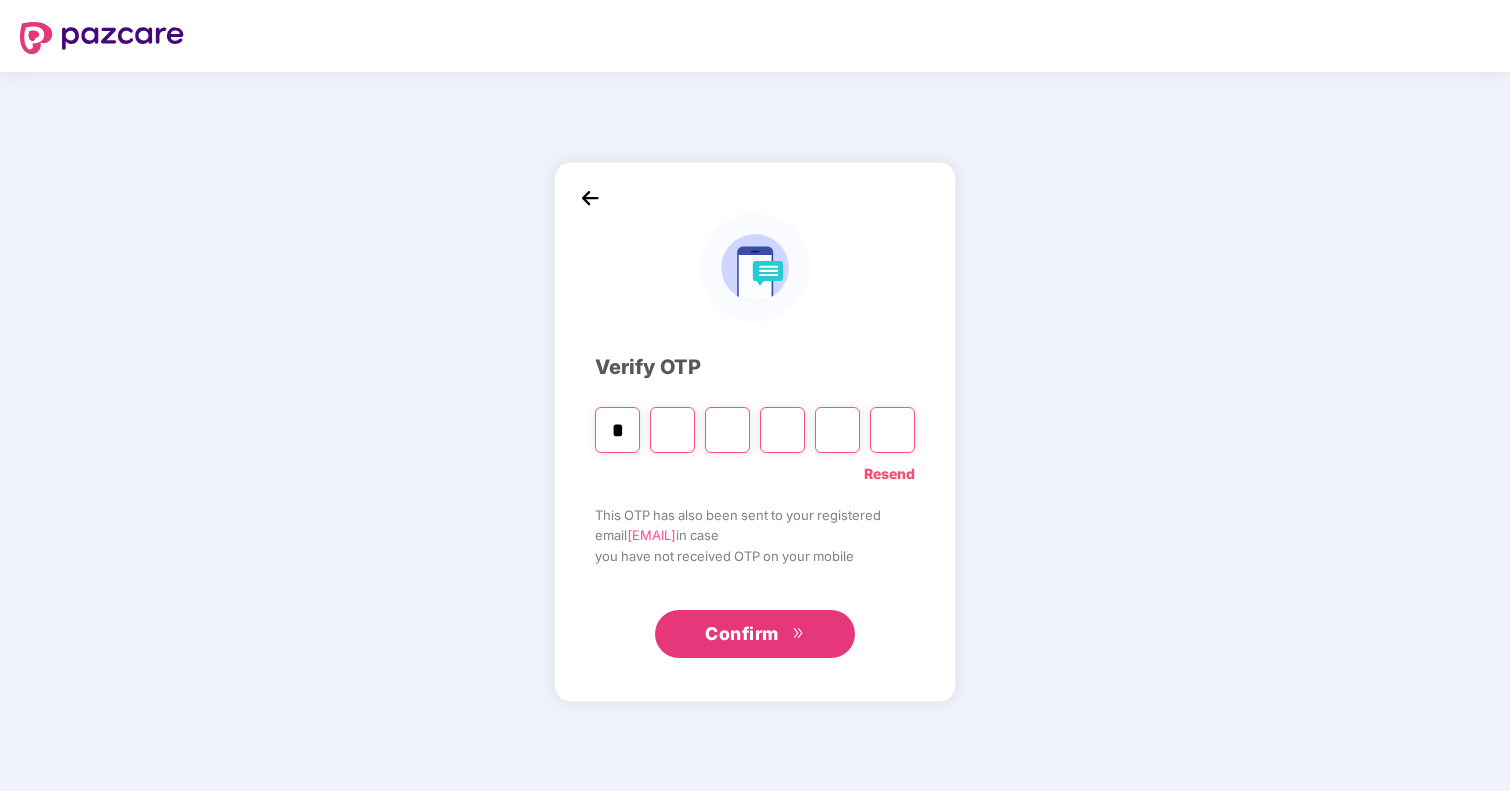 type on "*" 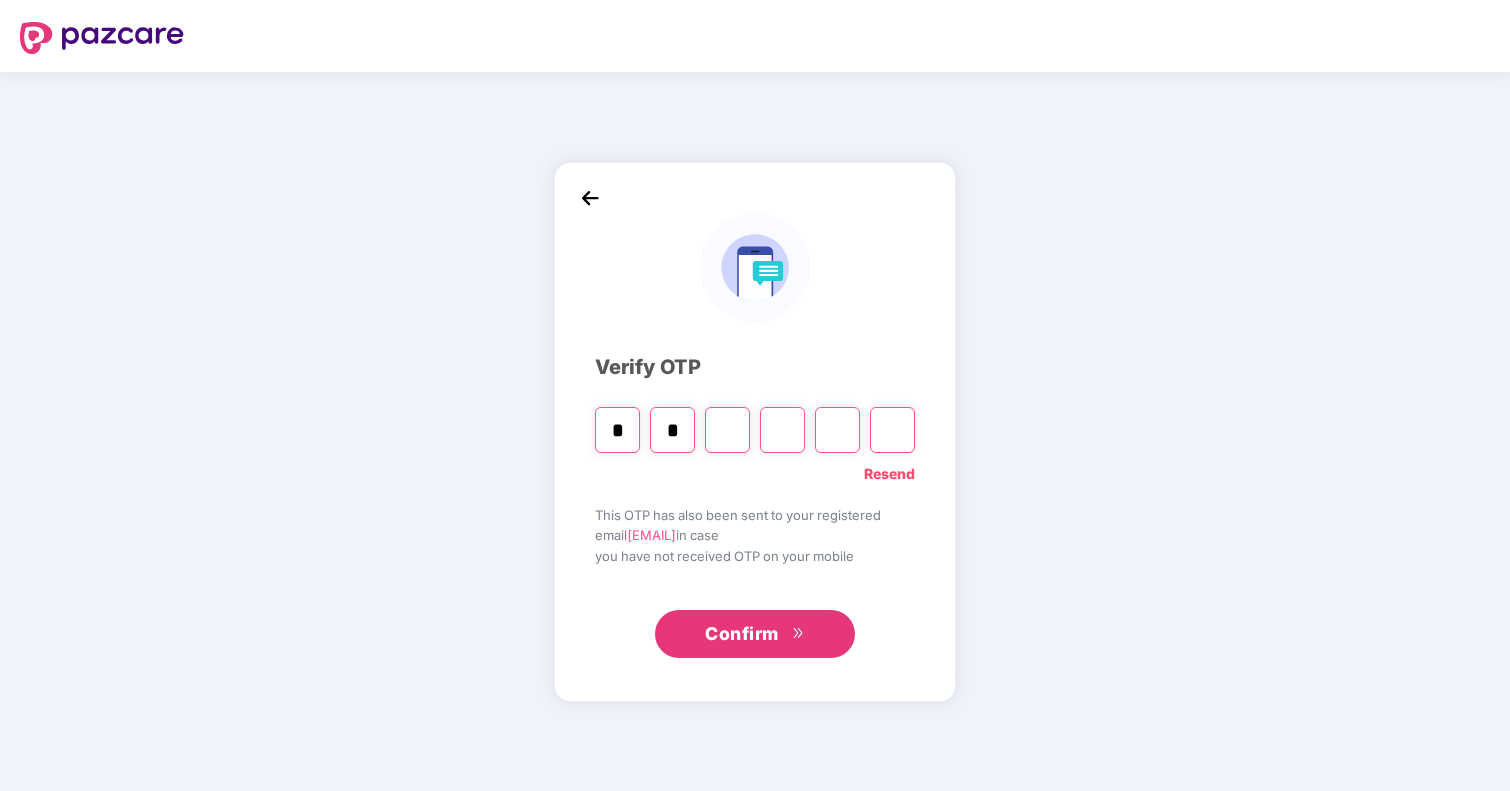type on "*" 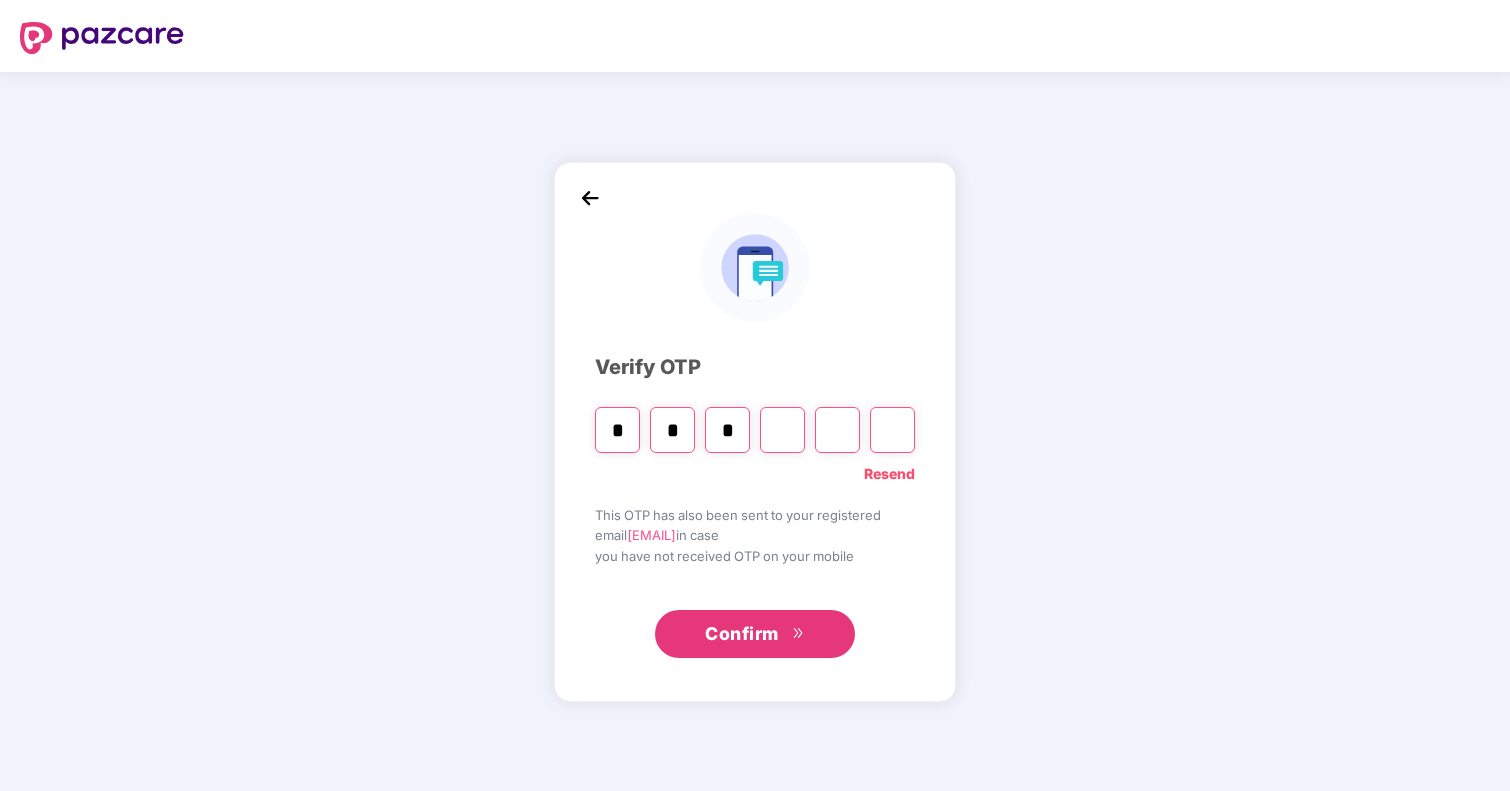 type on "*" 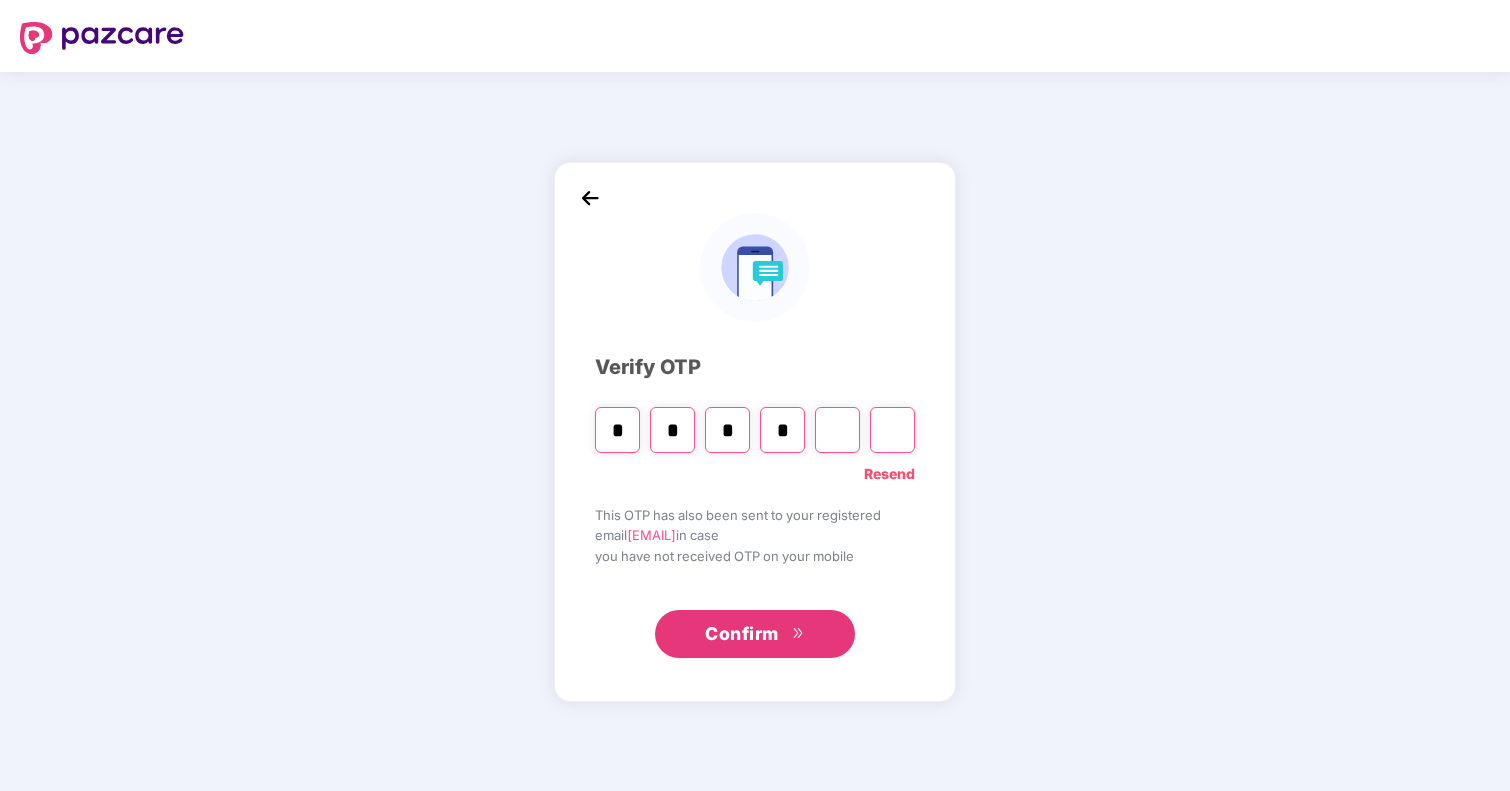 type on "*" 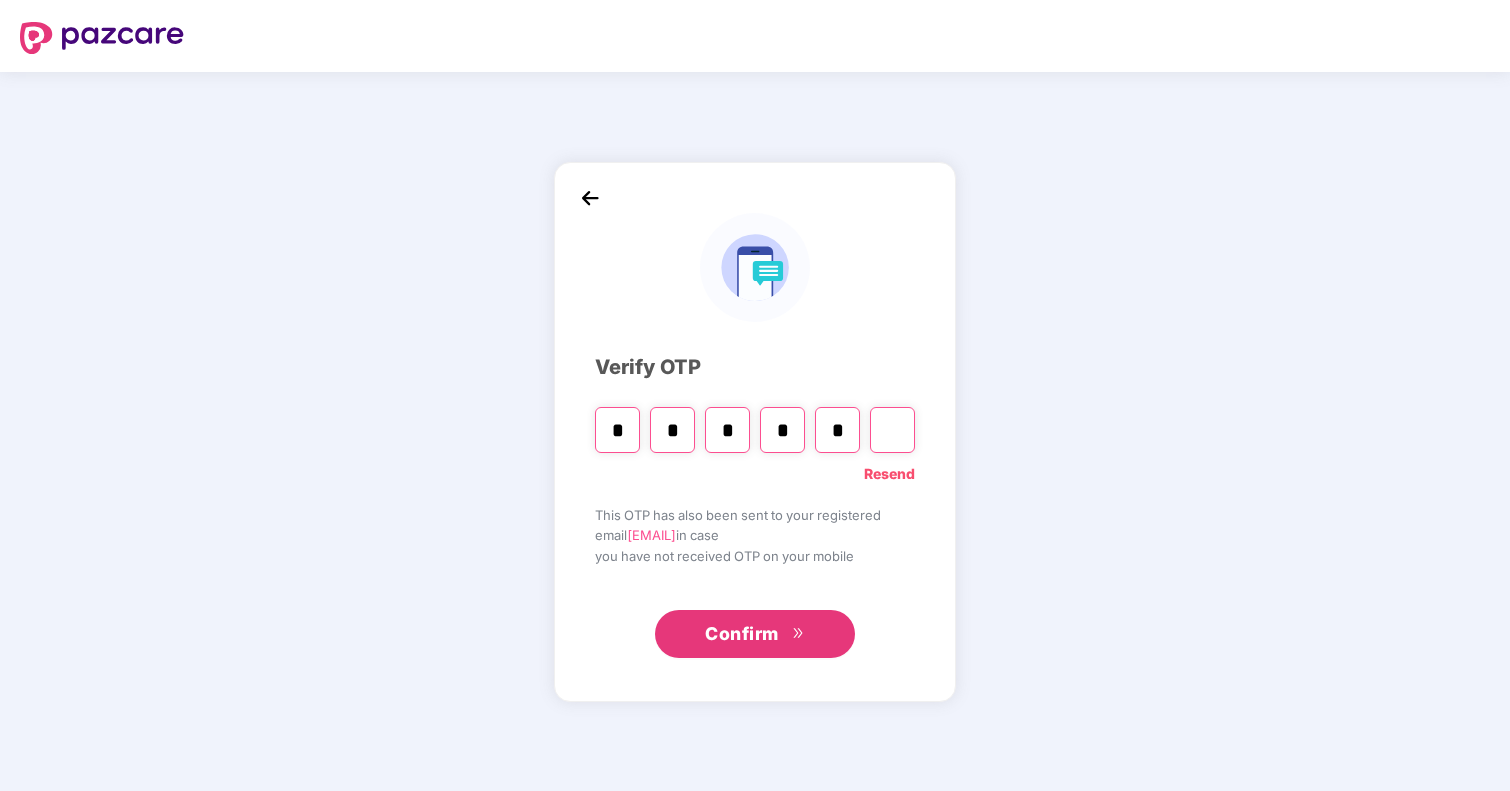 type on "*" 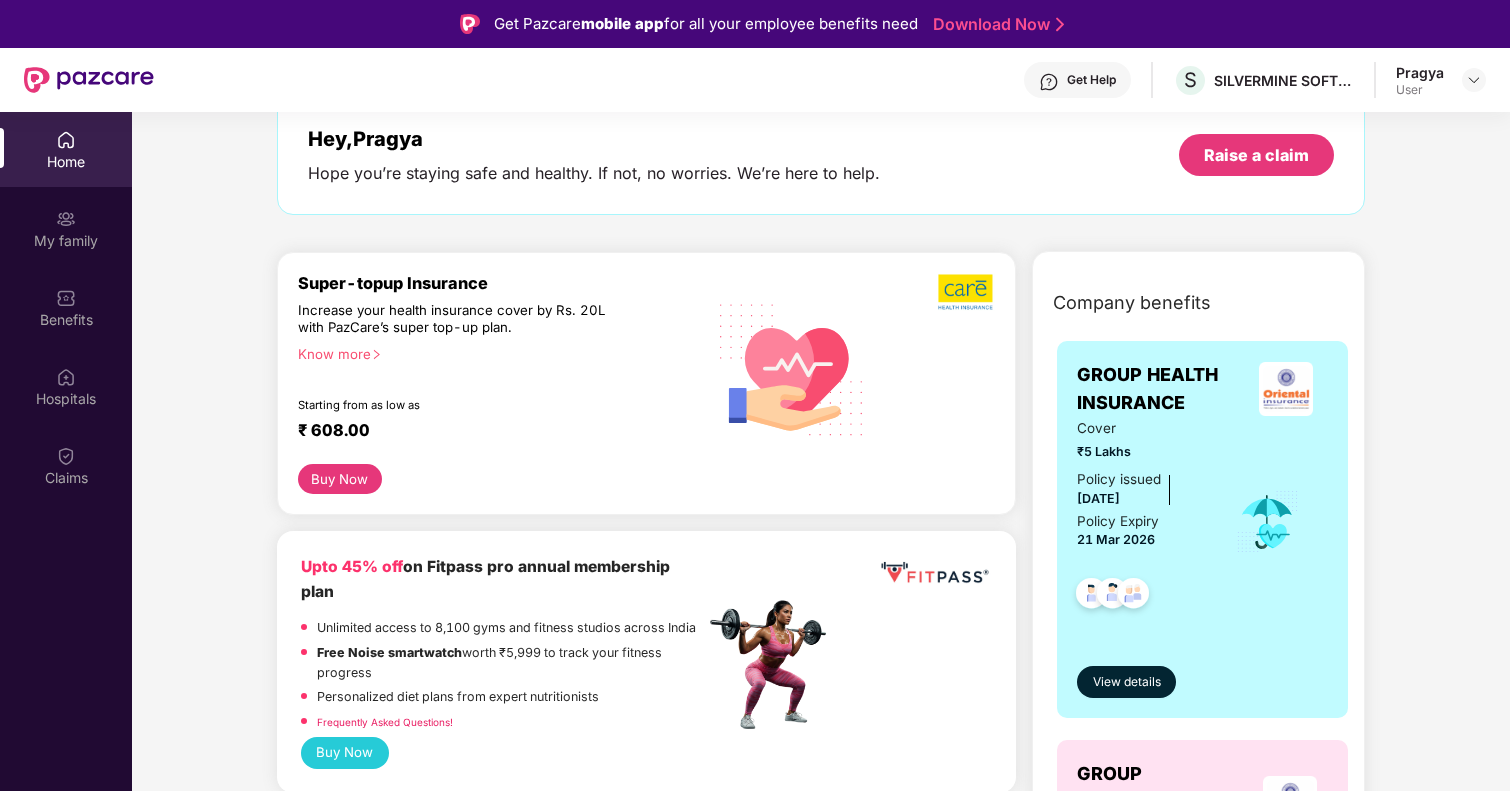 scroll, scrollTop: 0, scrollLeft: 0, axis: both 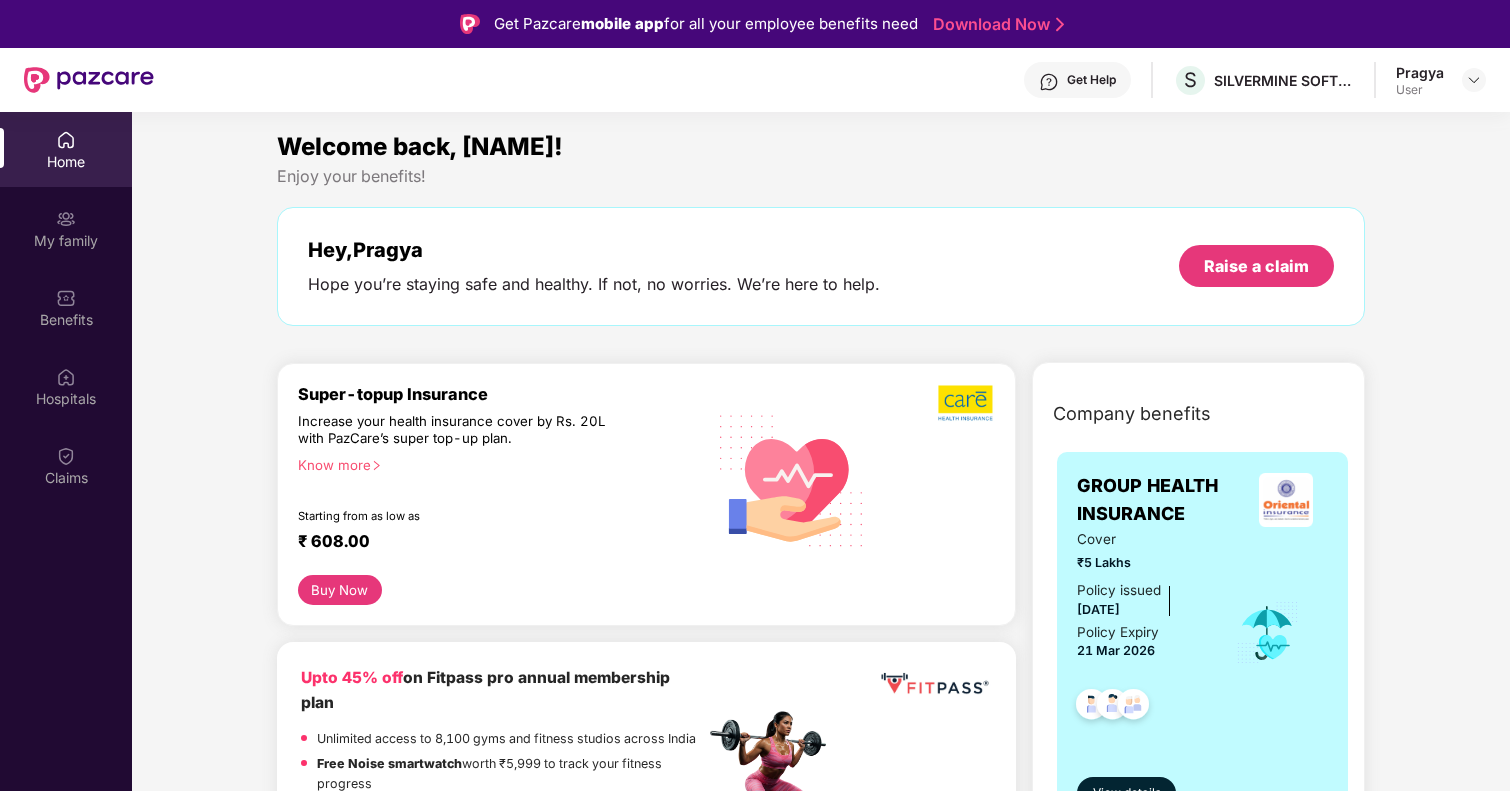 click at bounding box center (1474, 80) 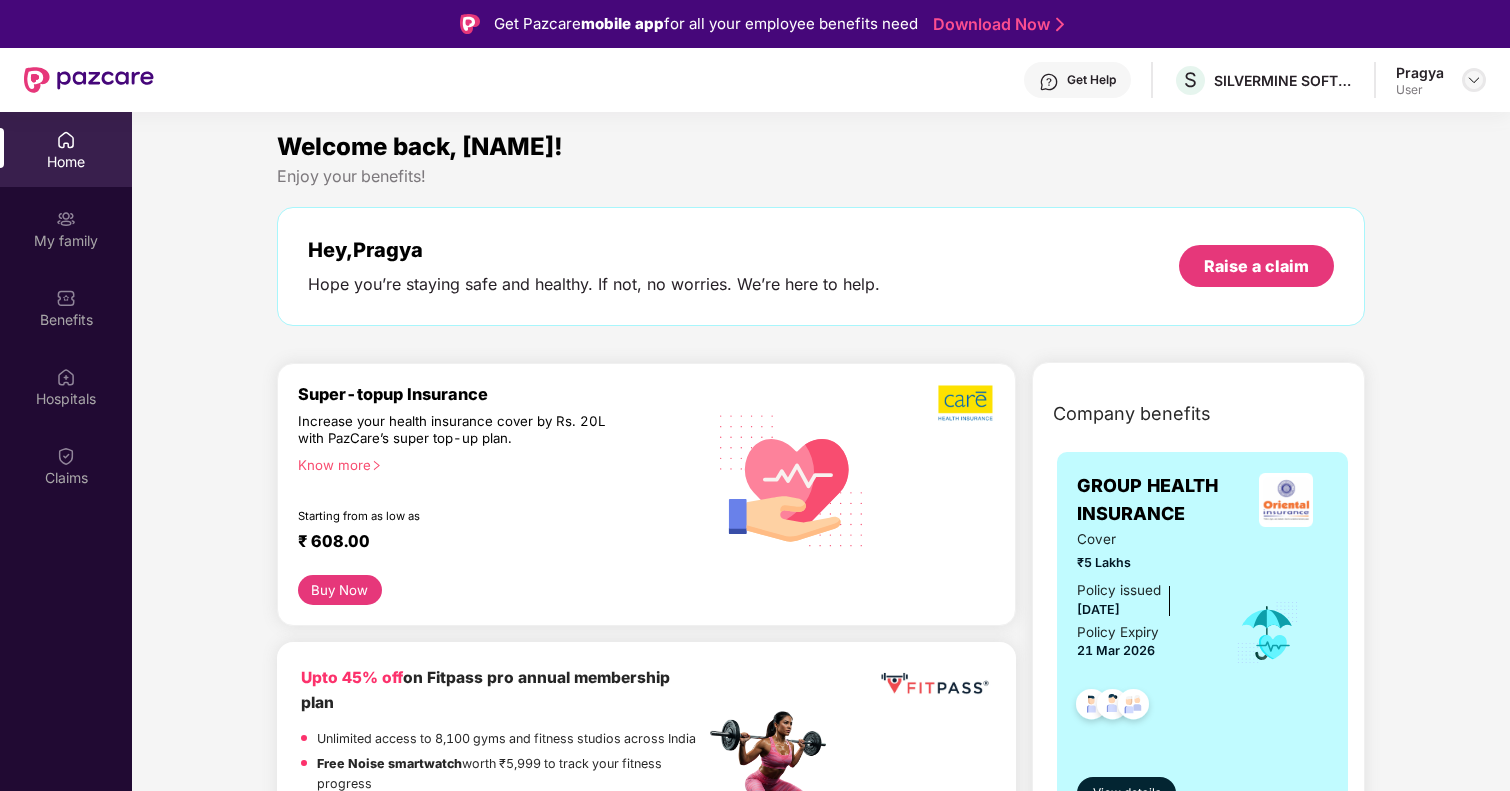 click at bounding box center (1474, 80) 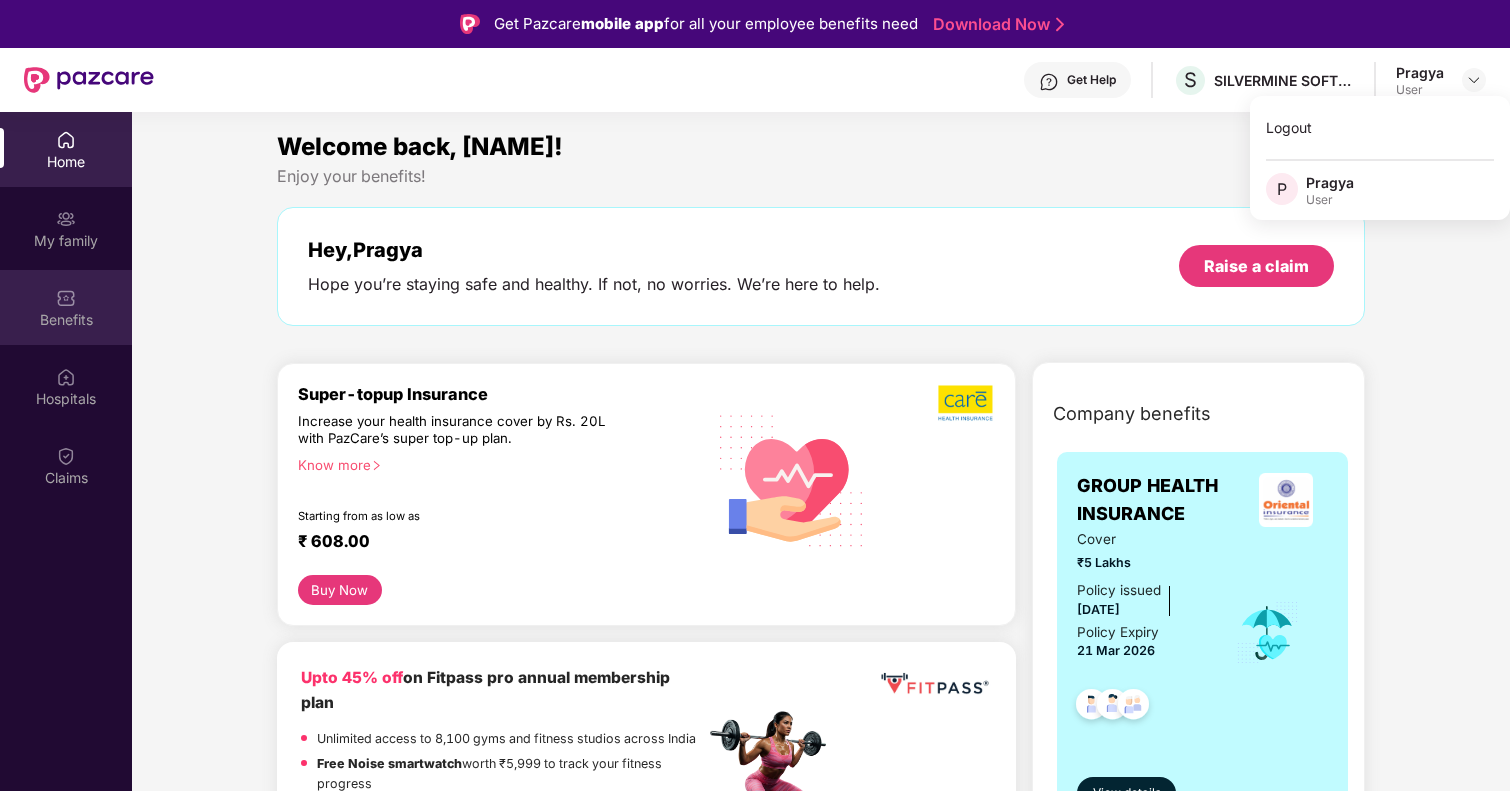 click on "Benefits" at bounding box center [66, 320] 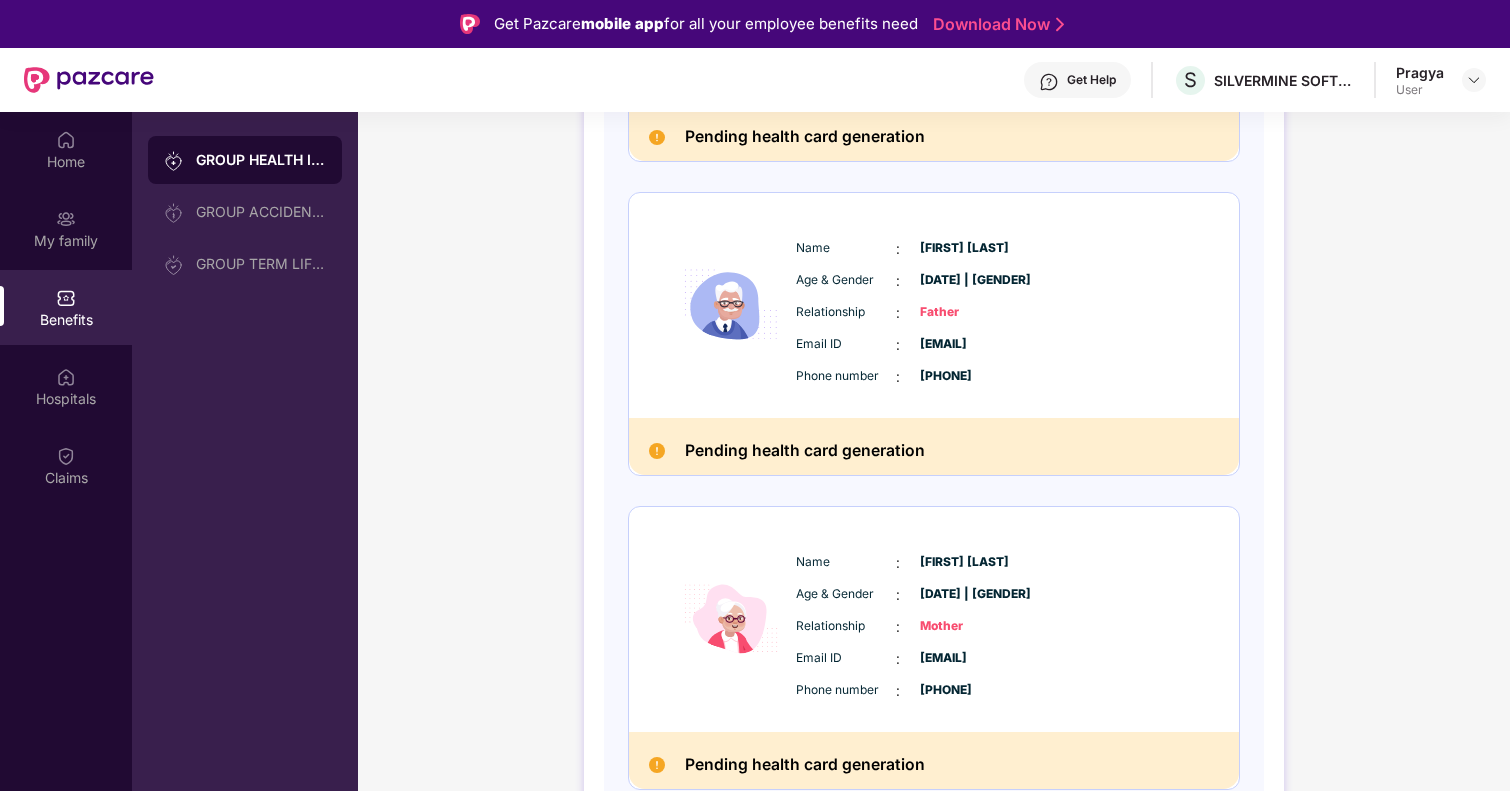 scroll, scrollTop: 840, scrollLeft: 0, axis: vertical 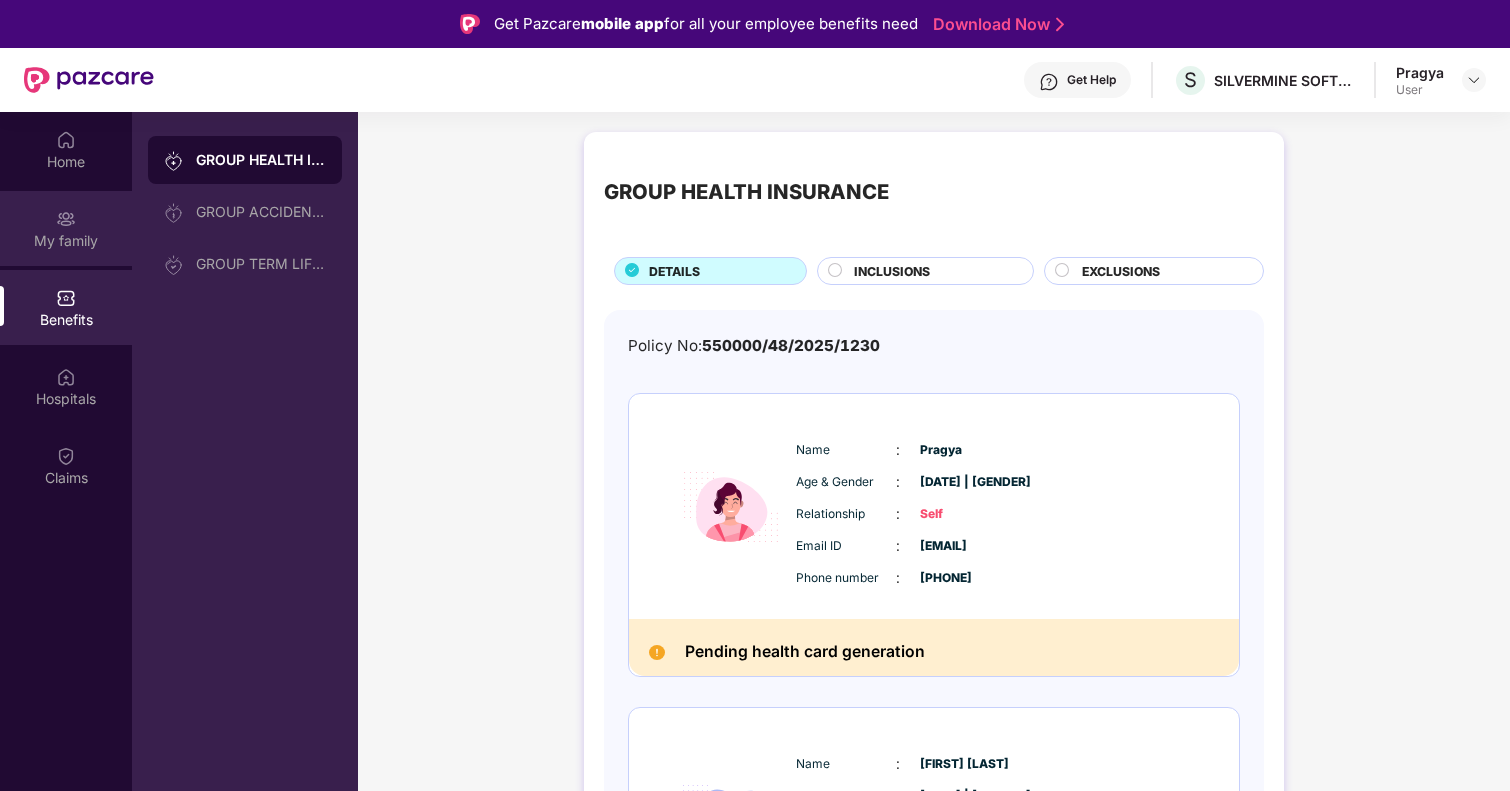 click on "My family" at bounding box center (66, 228) 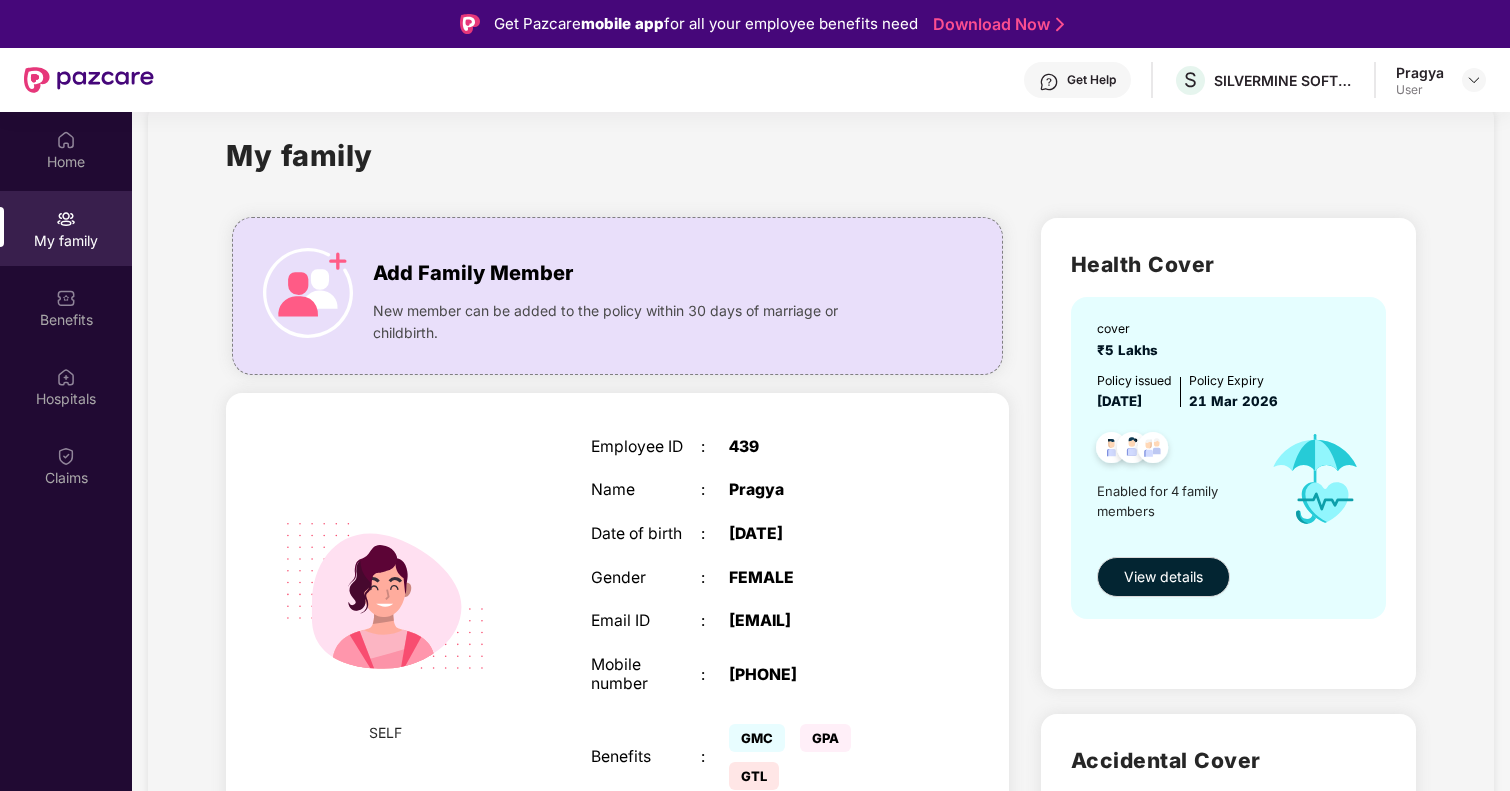 scroll, scrollTop: 0, scrollLeft: 0, axis: both 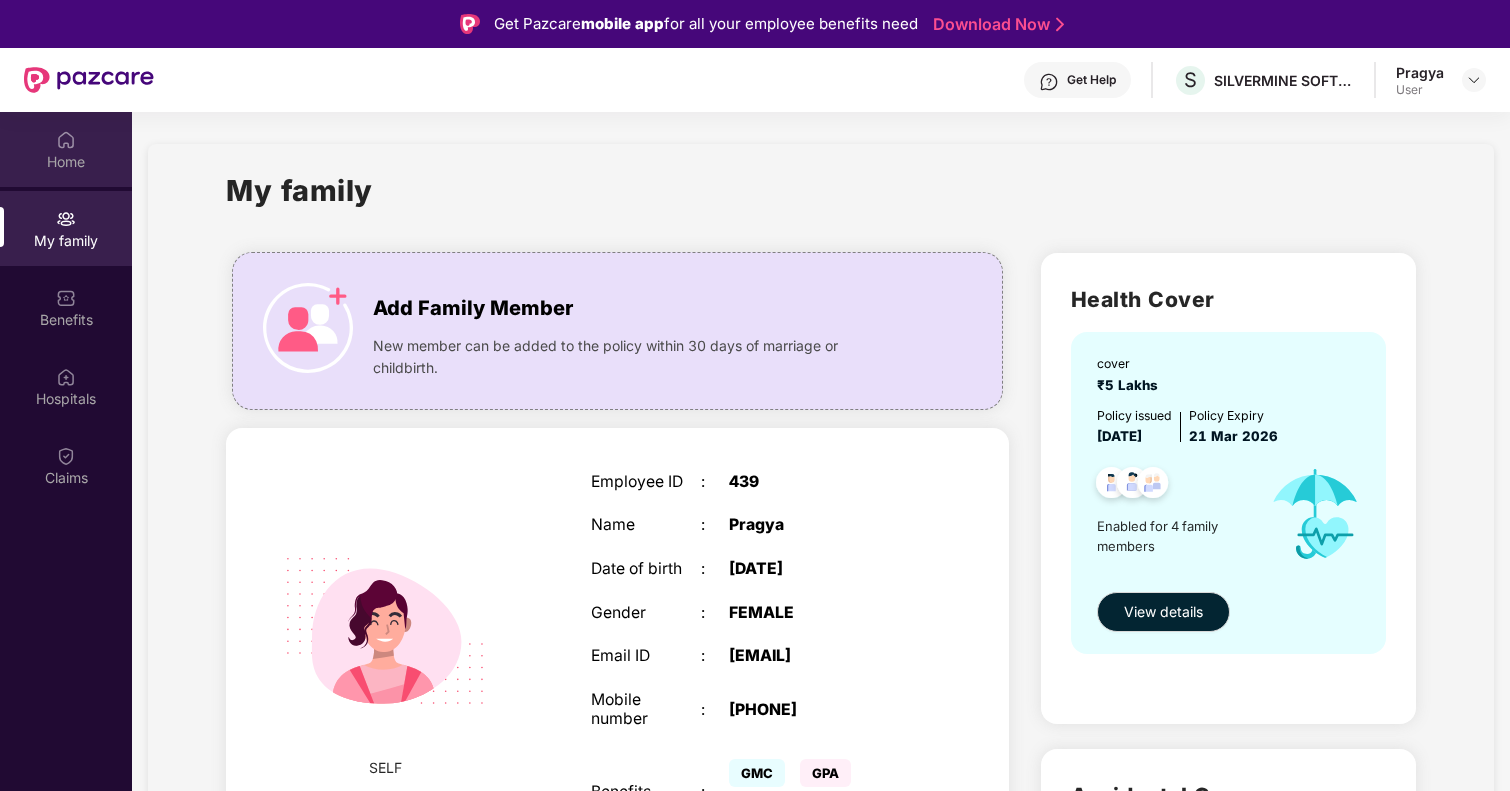 click on "Home" at bounding box center (66, 162) 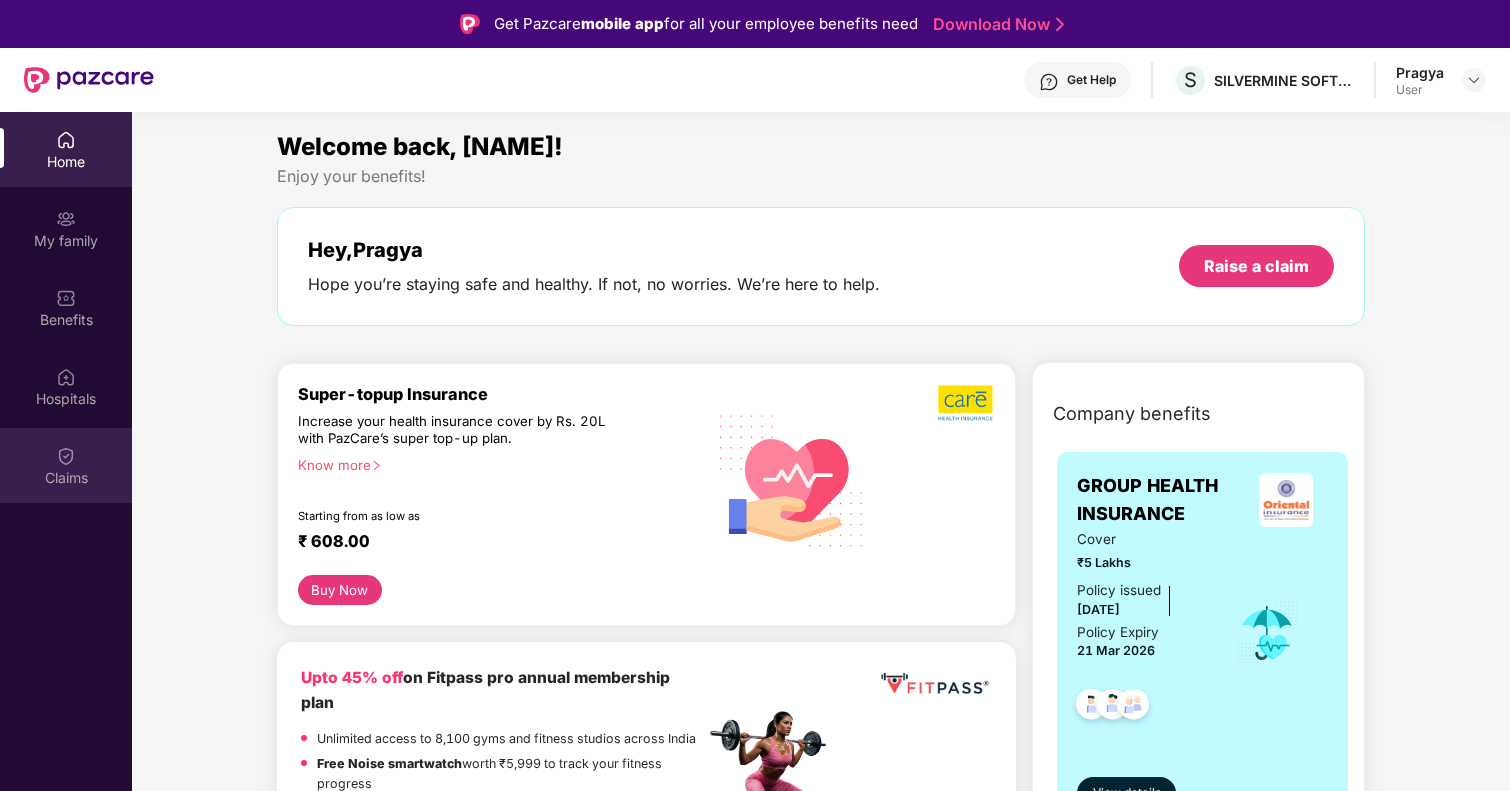 click on "Claims" at bounding box center [66, 478] 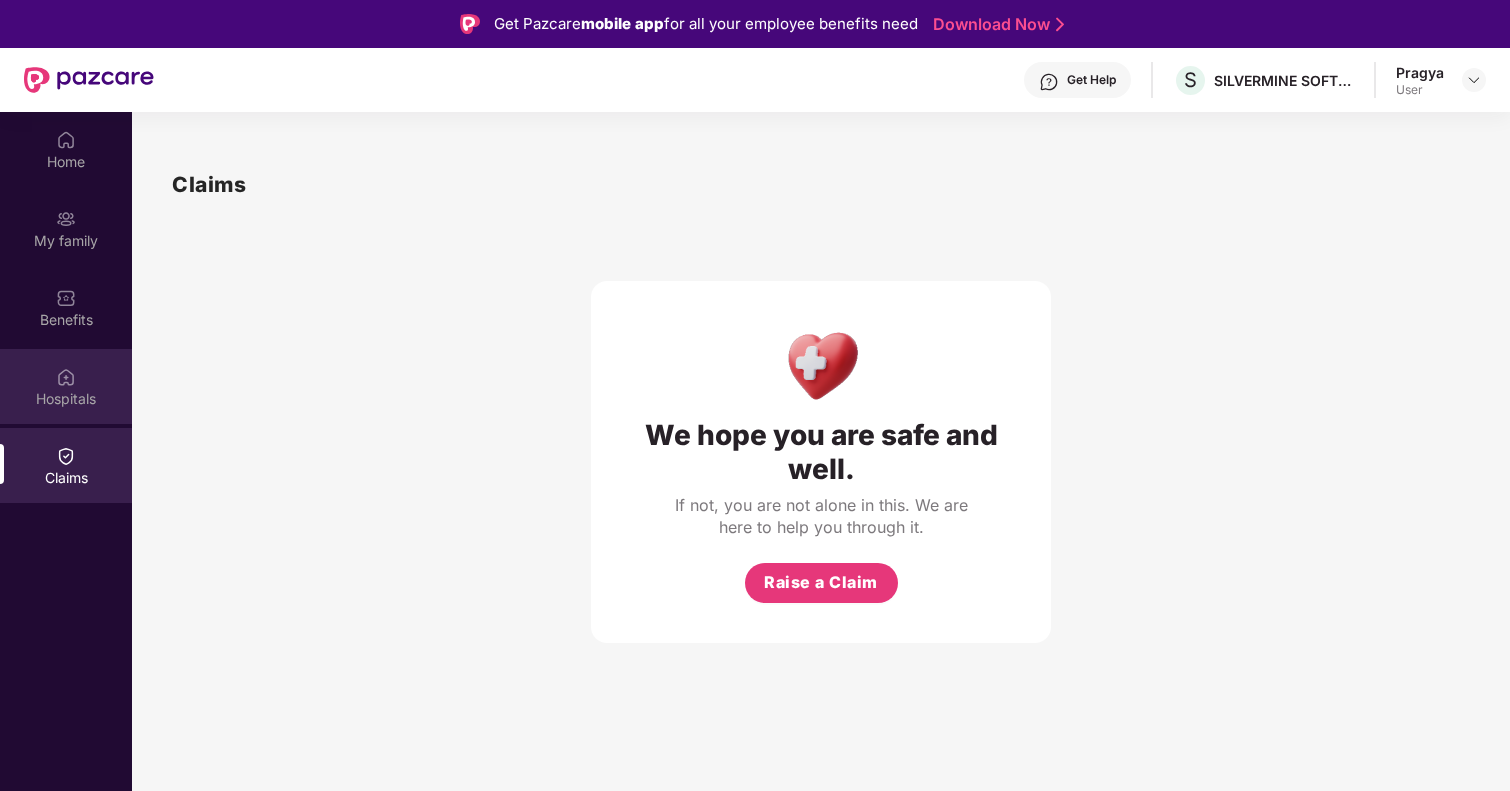click on "Hospitals" at bounding box center (66, 399) 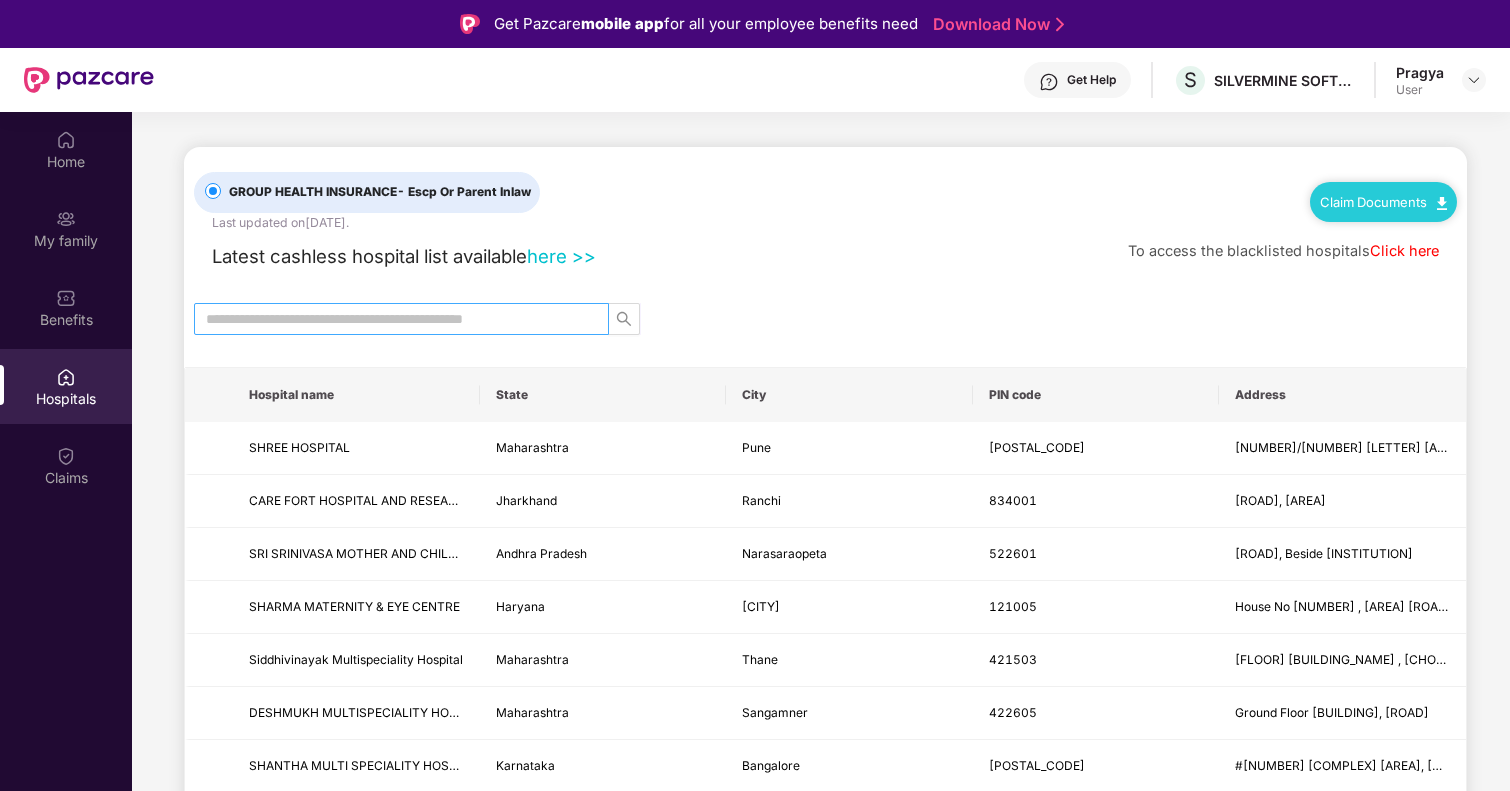 click at bounding box center (393, 319) 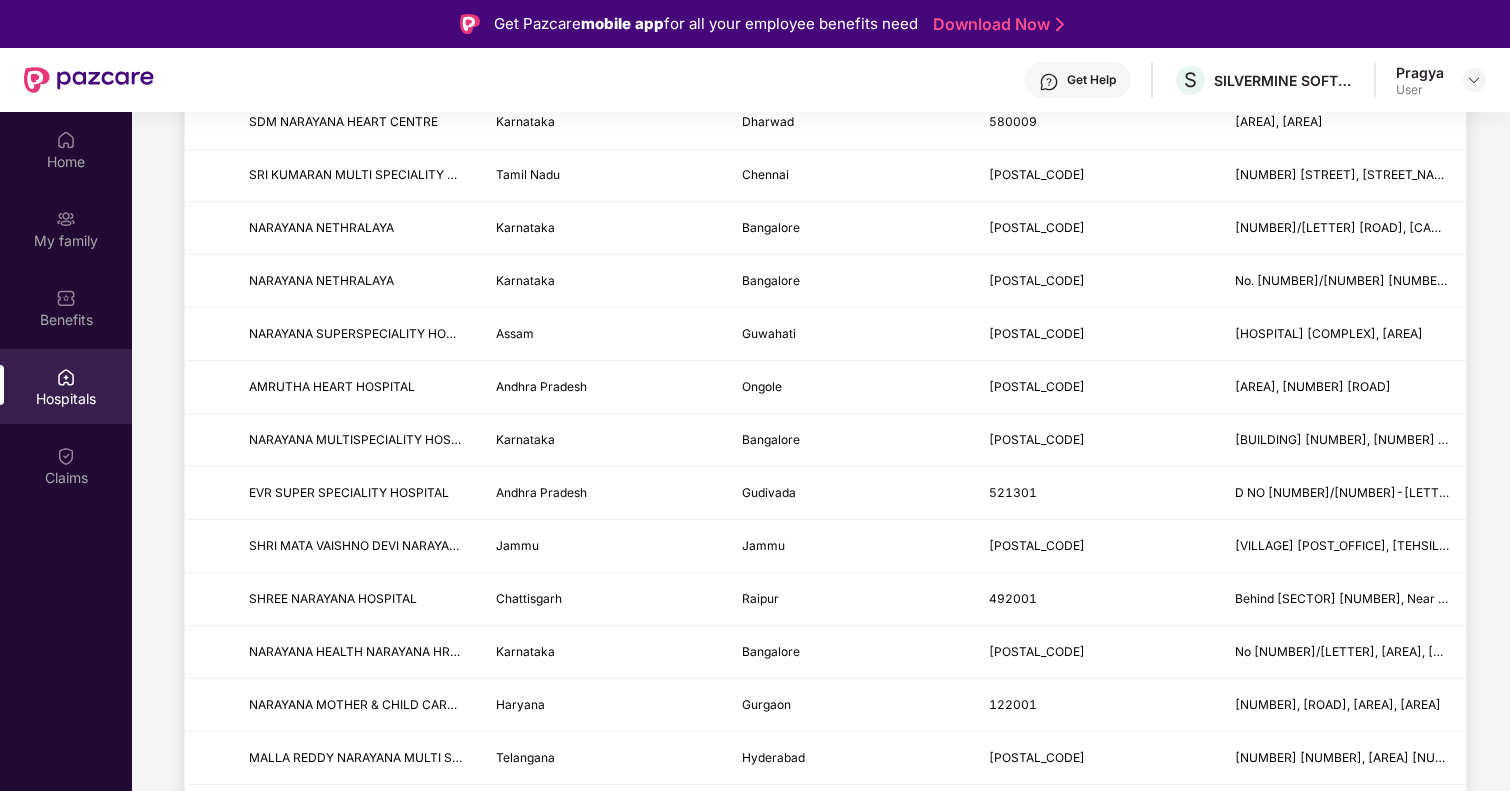 scroll, scrollTop: 1121, scrollLeft: 0, axis: vertical 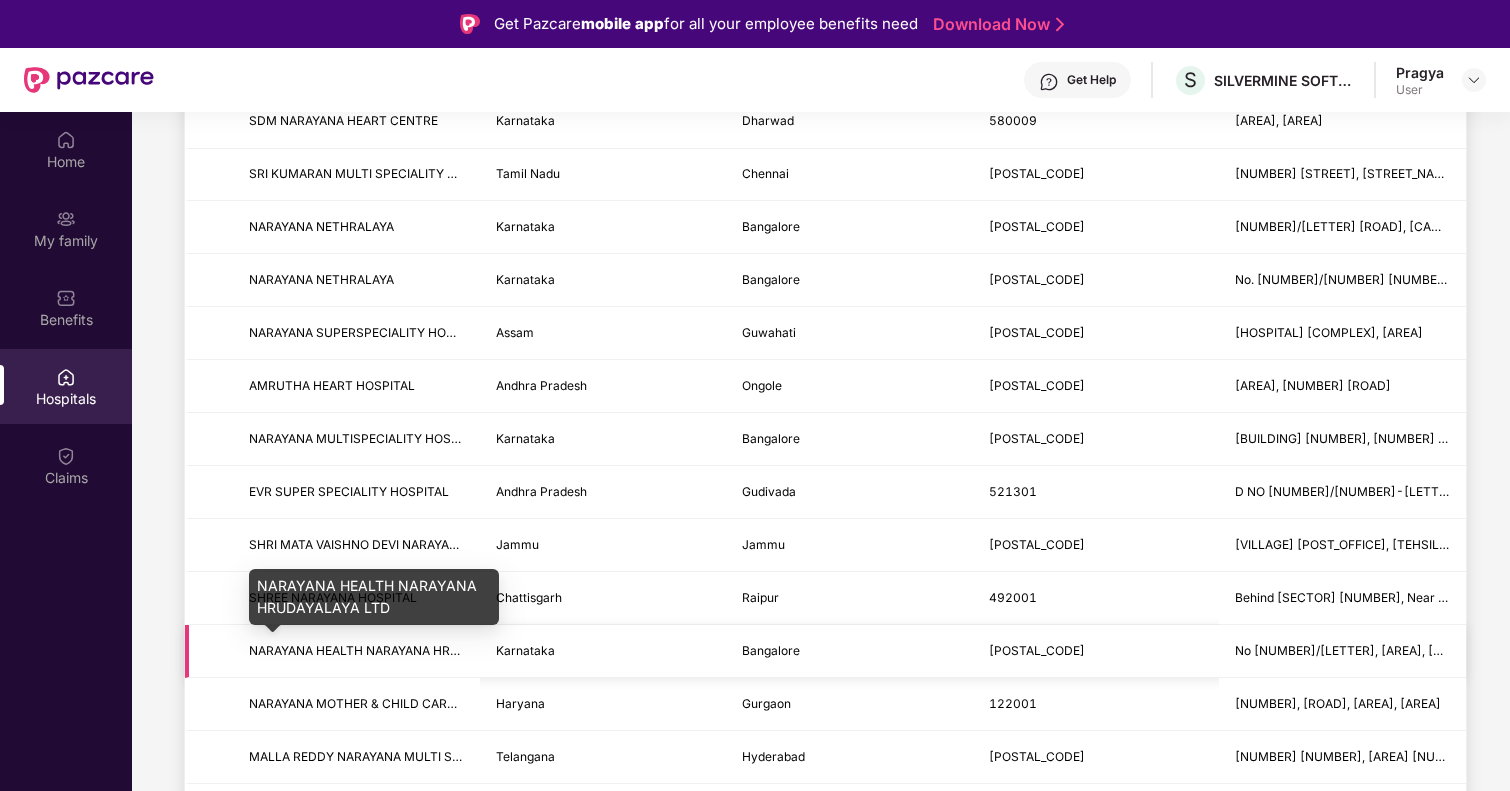 type on "********" 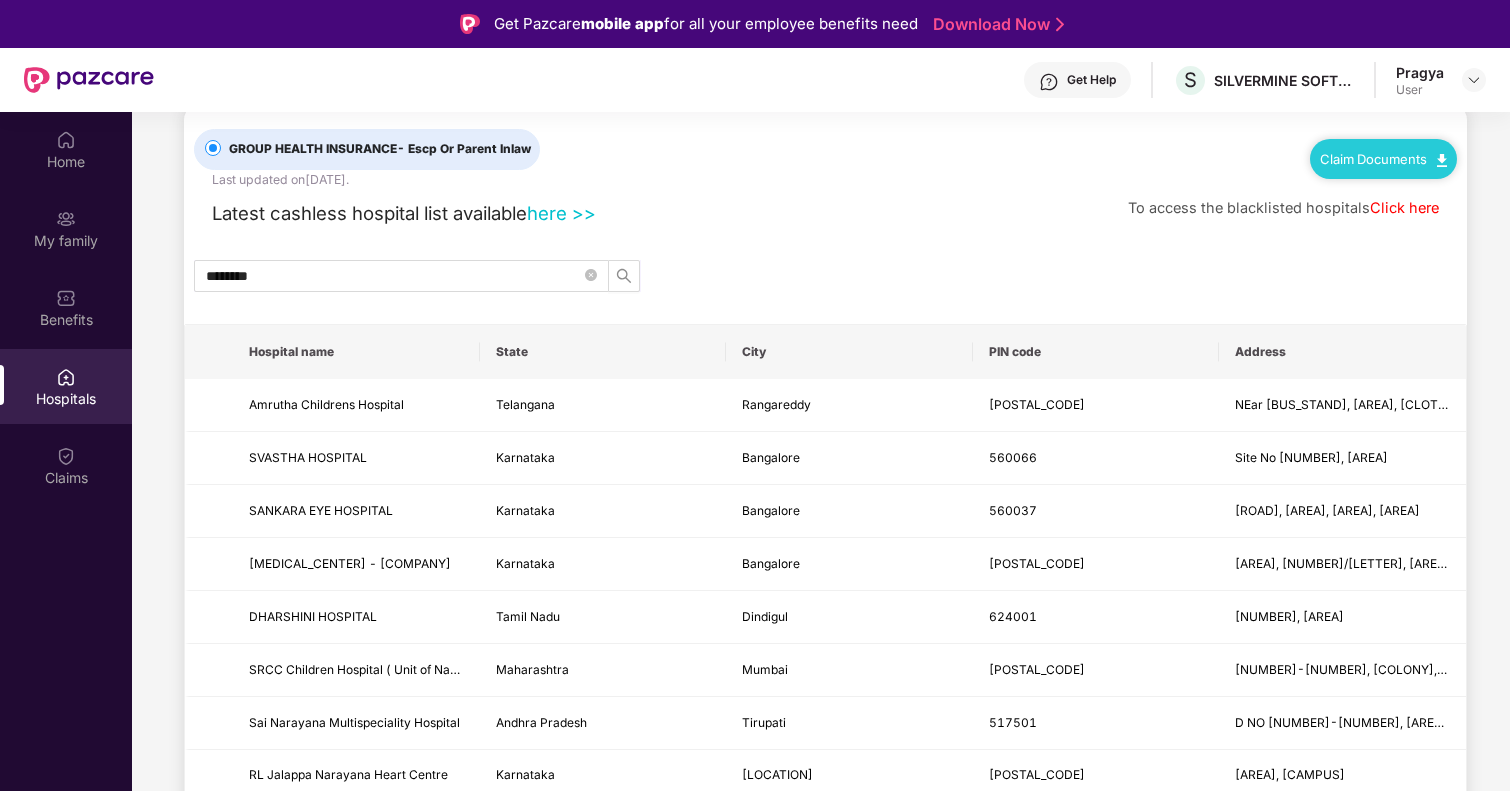 scroll, scrollTop: 0, scrollLeft: 0, axis: both 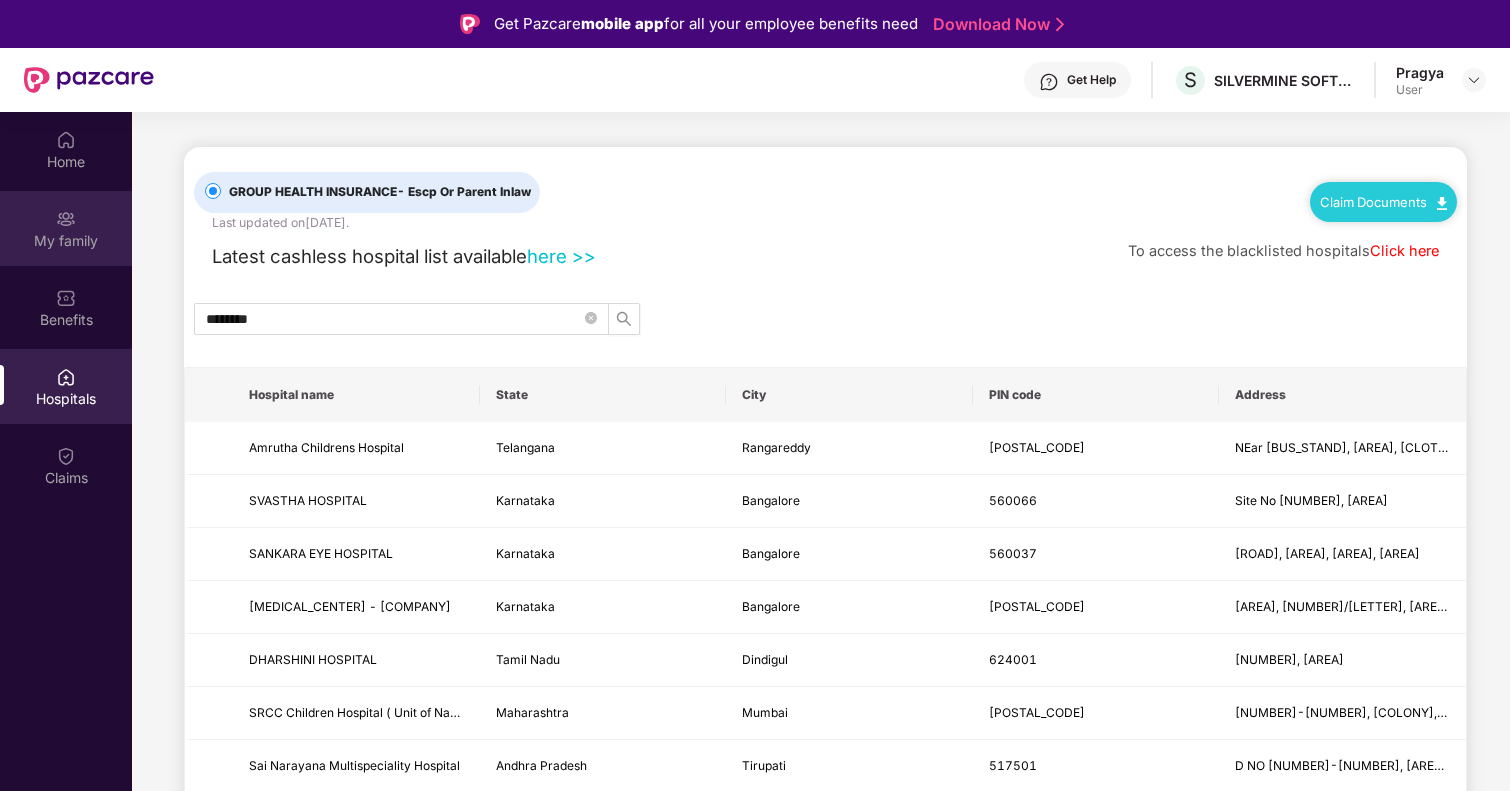 click on "My family" at bounding box center (66, 241) 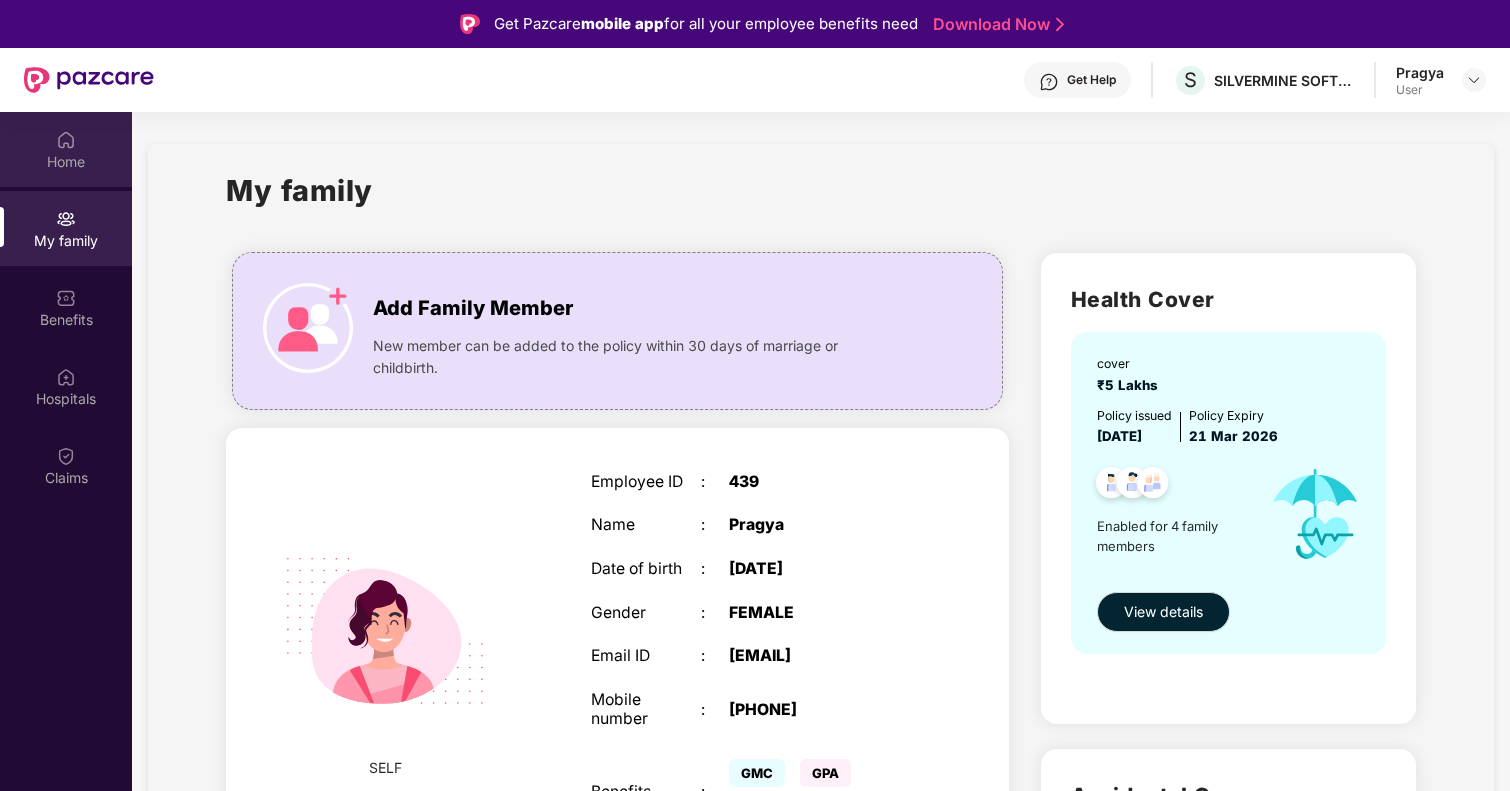 click on "Home" at bounding box center (66, 162) 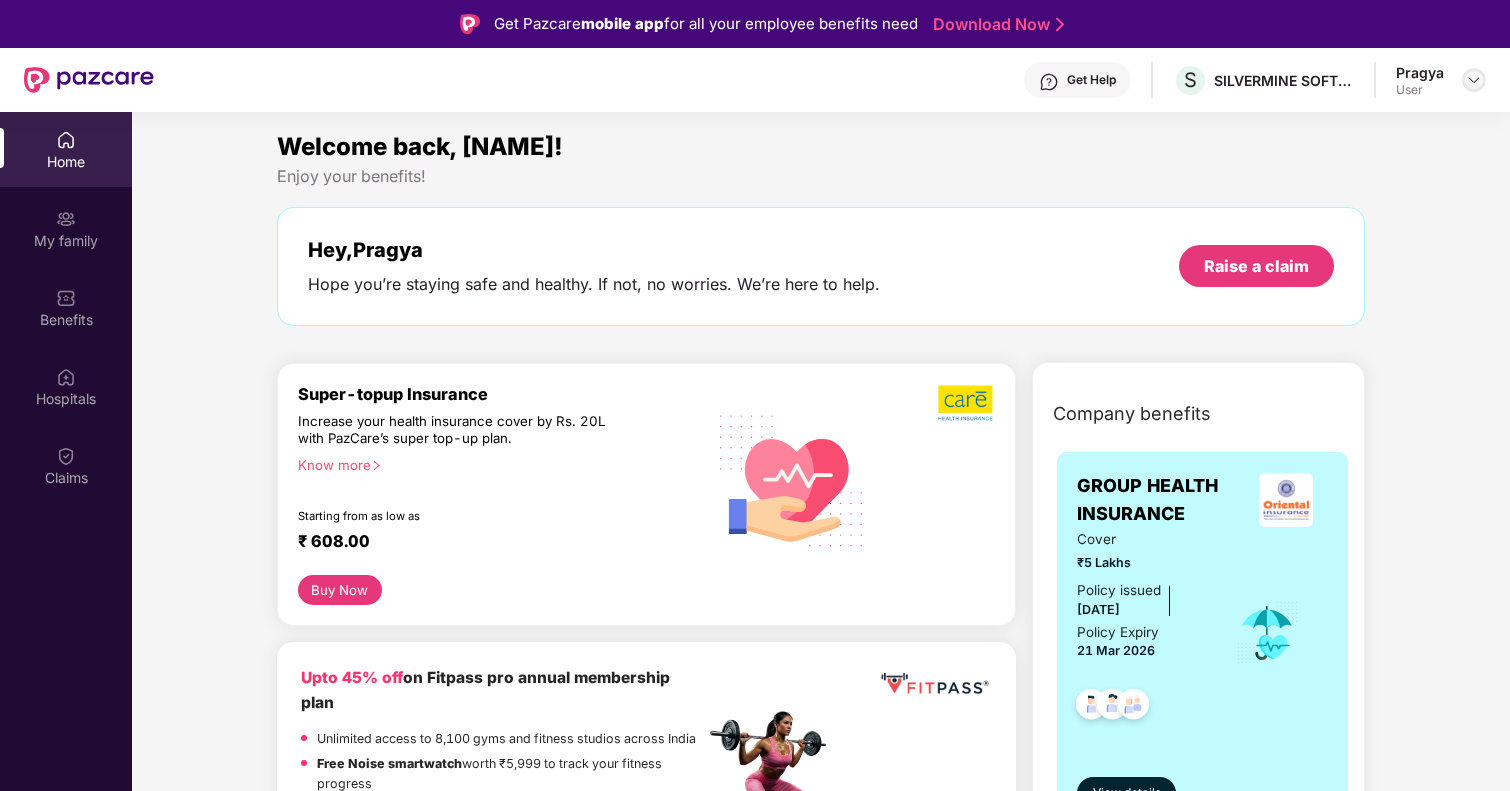 click at bounding box center (1474, 80) 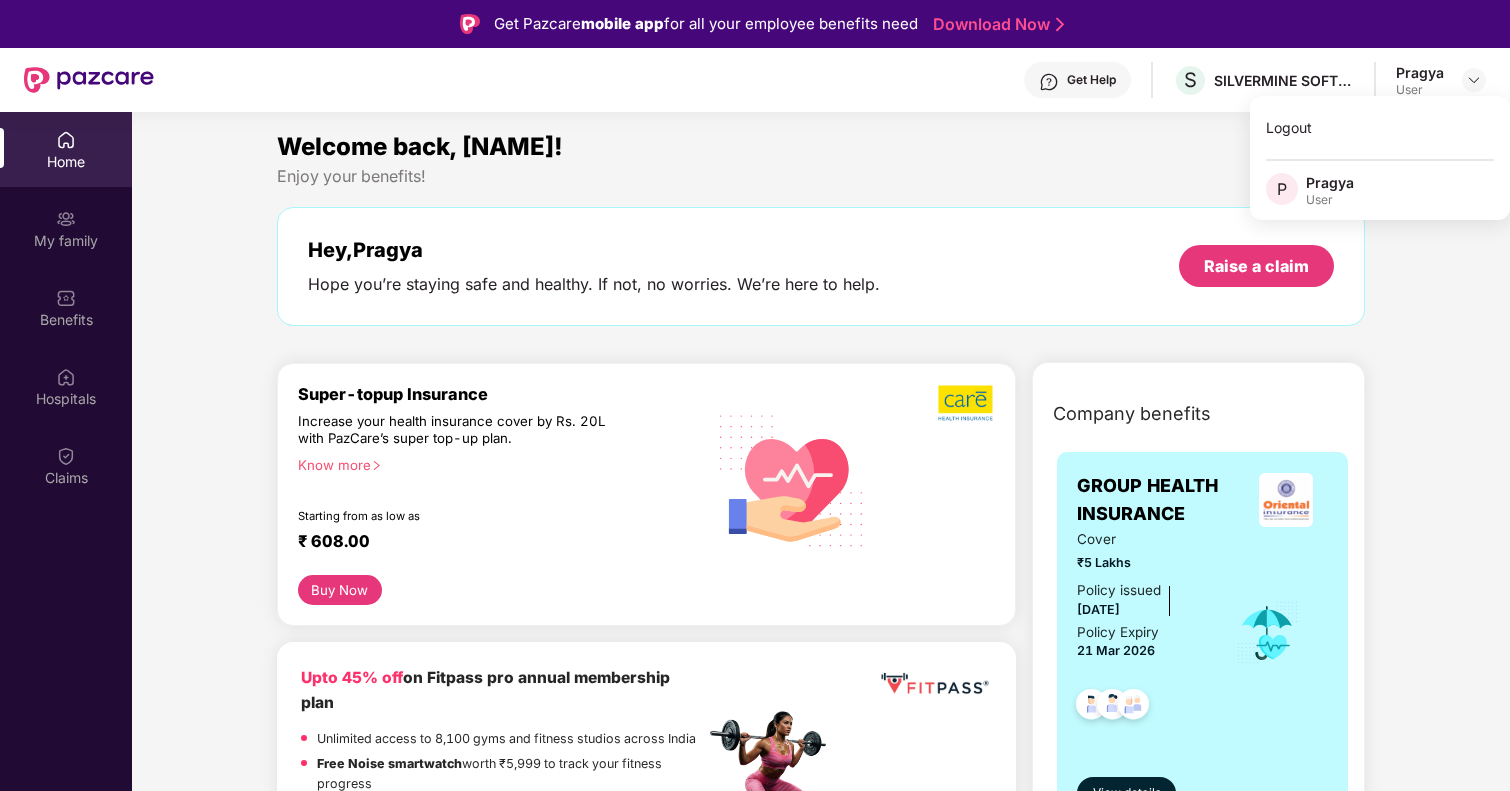click on "P" at bounding box center (1282, 189) 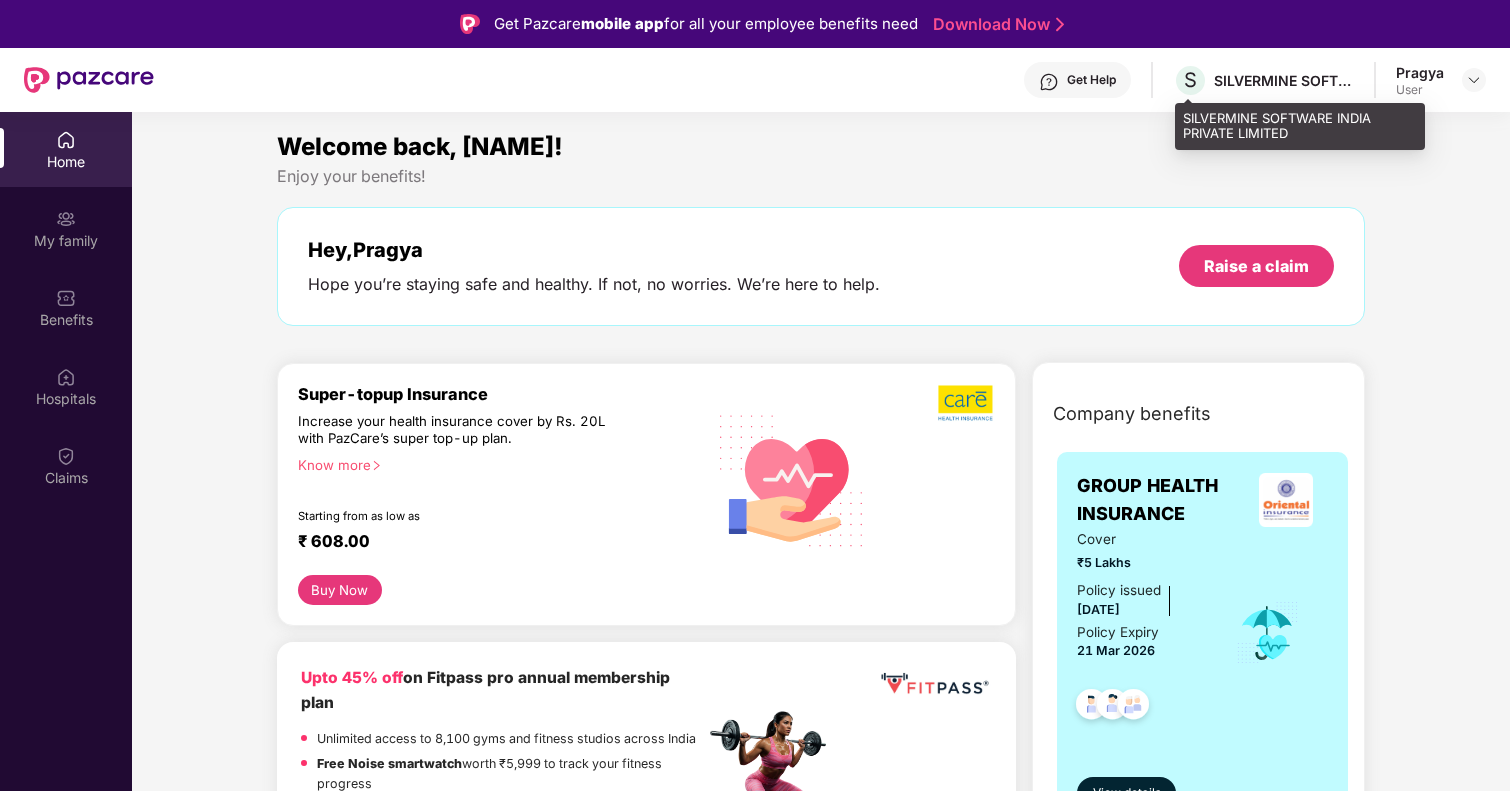 click on "SILVERMINE SOFTWARE INDIA PRIVATE LIMITED" at bounding box center (1284, 80) 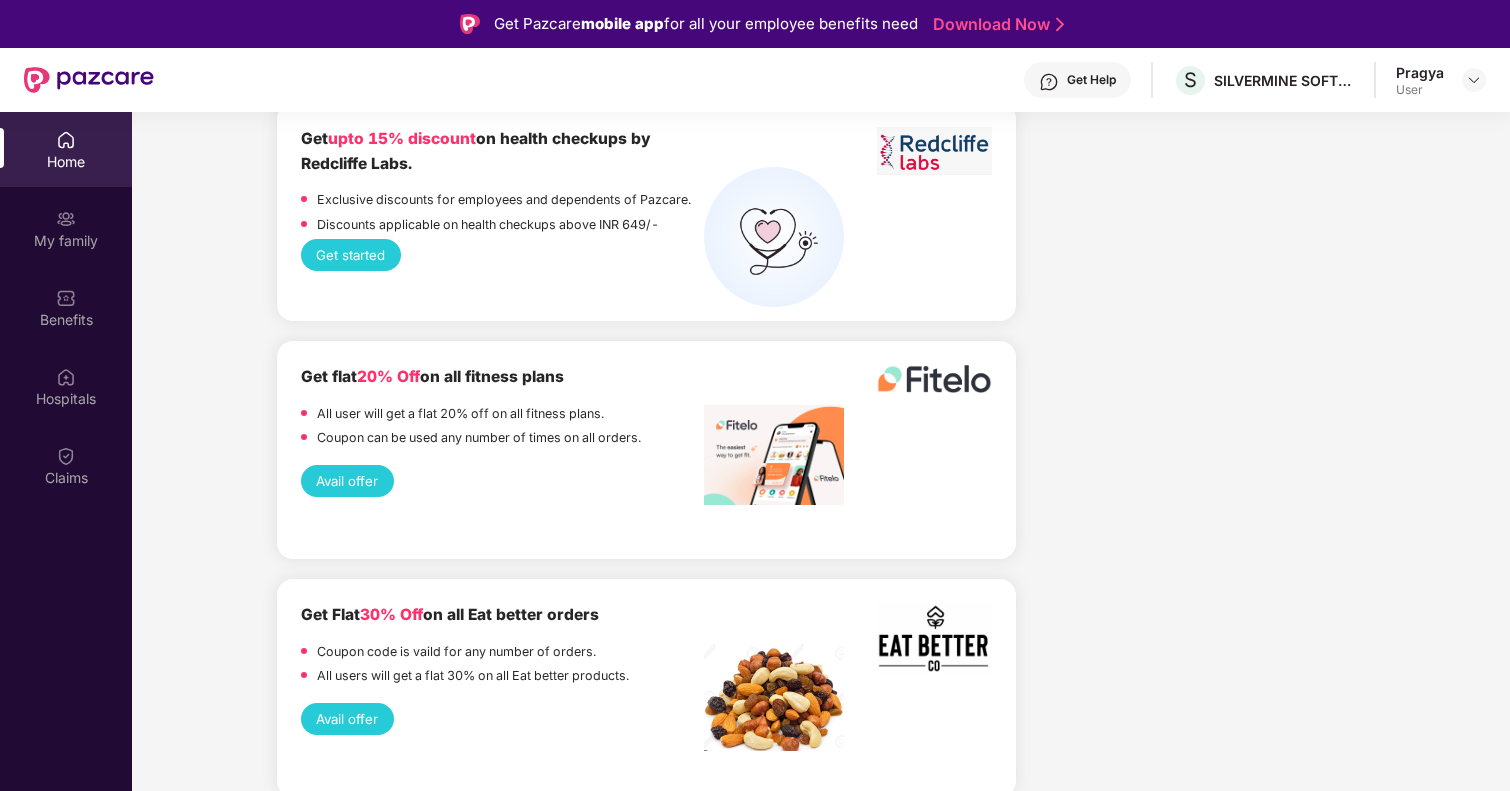 scroll, scrollTop: 4537, scrollLeft: 0, axis: vertical 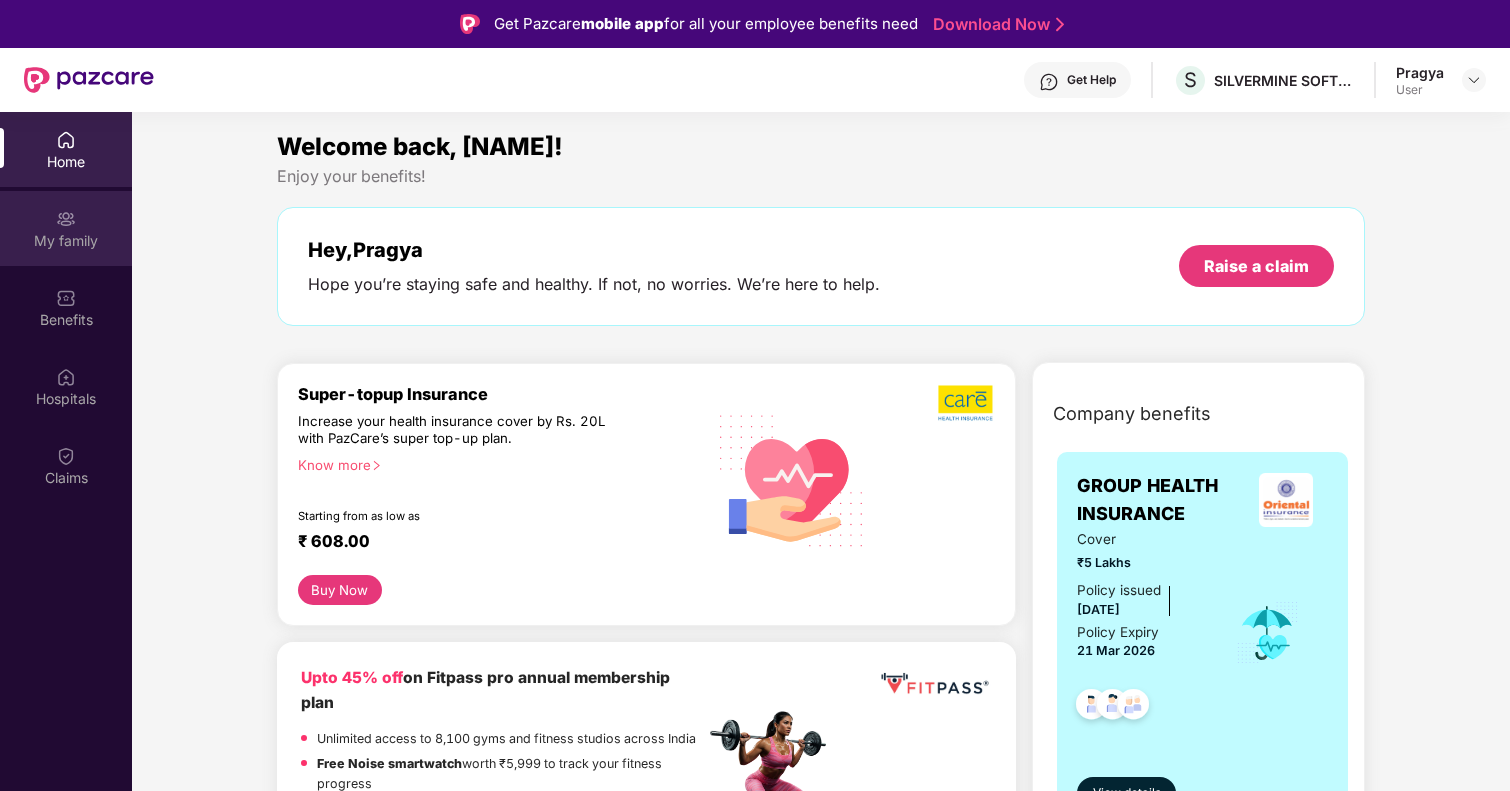 click on "My family" at bounding box center (66, 241) 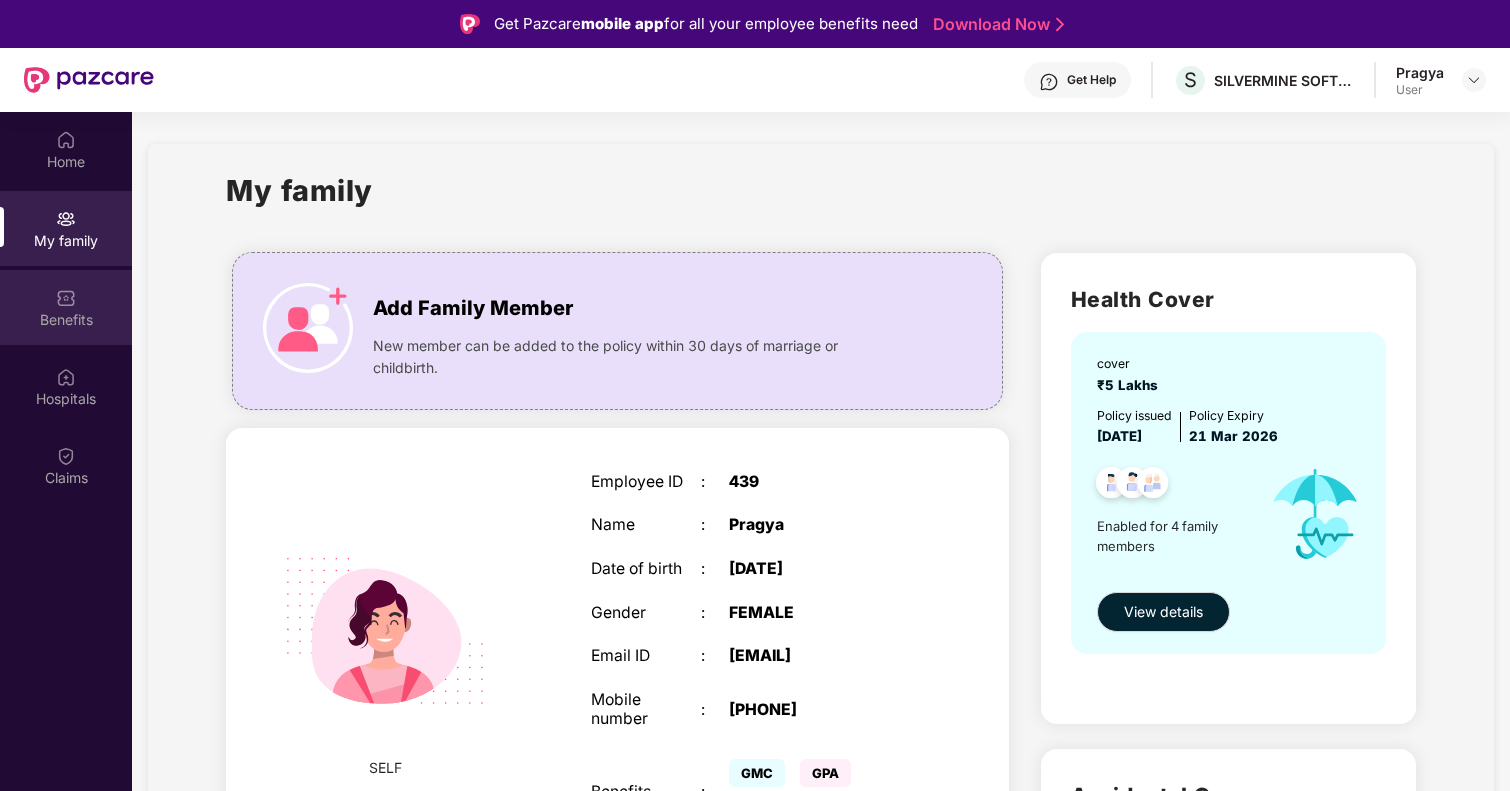 click on "Benefits" at bounding box center (66, 307) 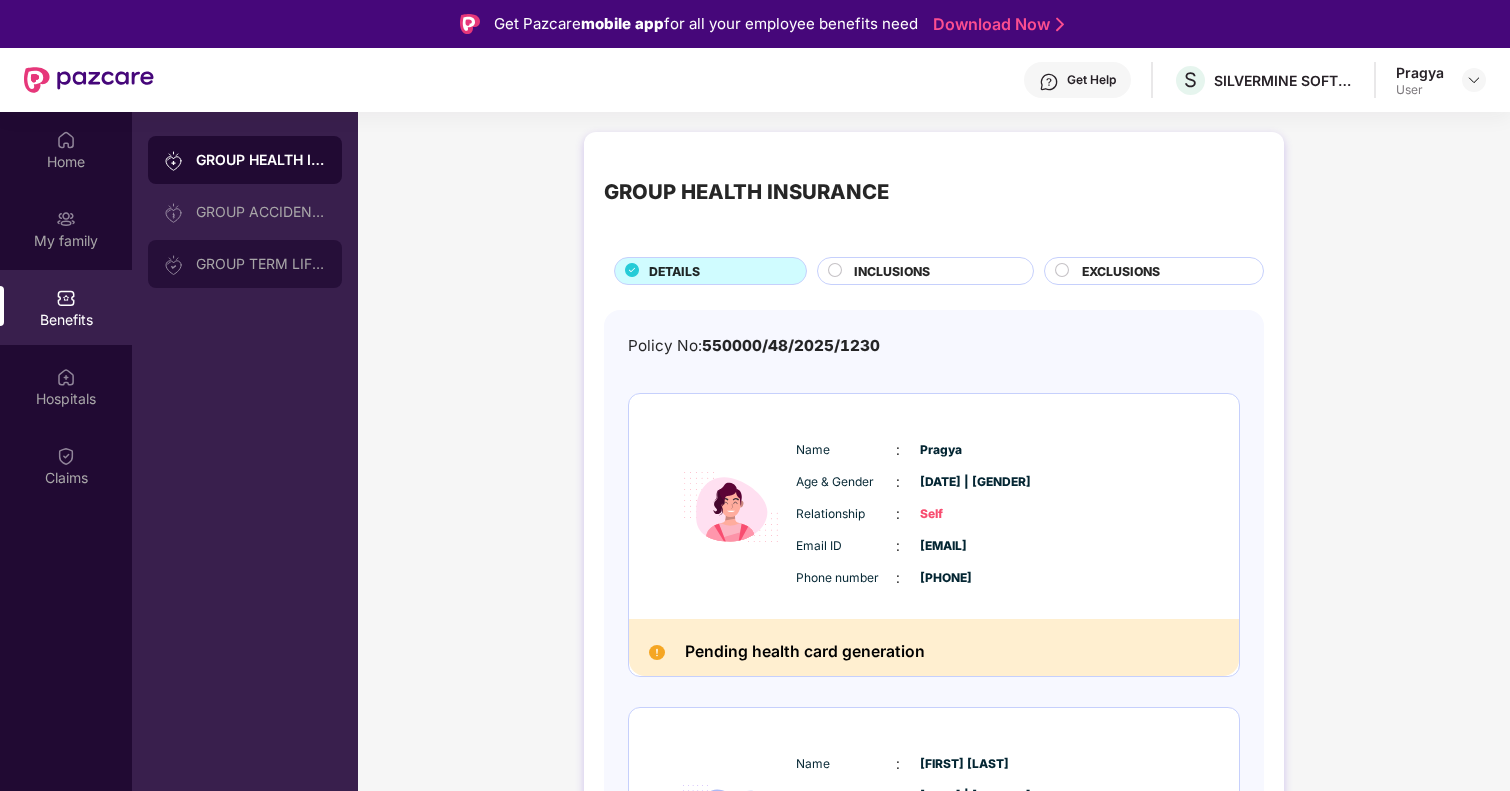click on "GROUP TERM LIFE INSURANCE" at bounding box center [261, 264] 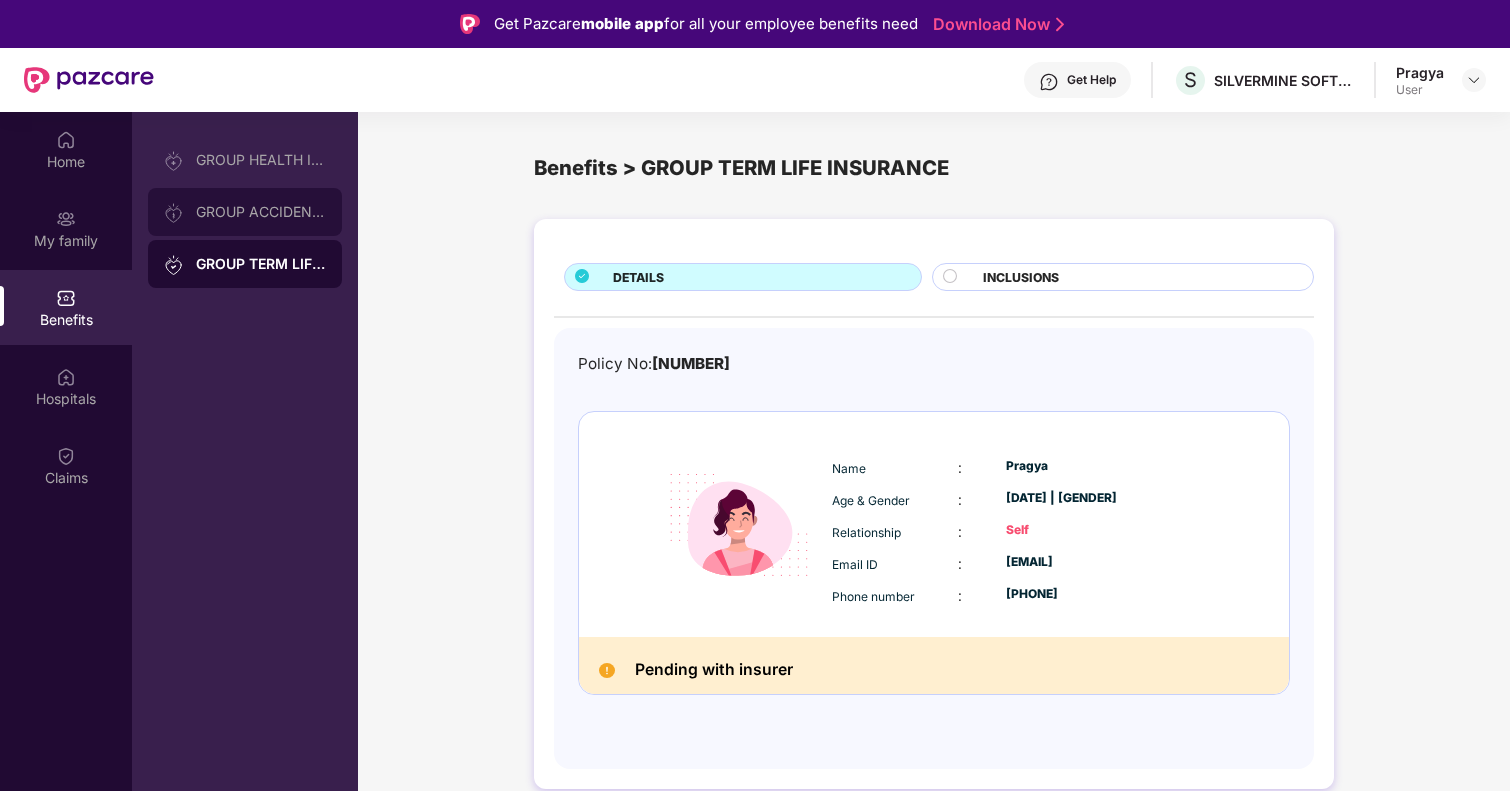 click on "GROUP ACCIDENTAL INSURANCE" at bounding box center [261, 212] 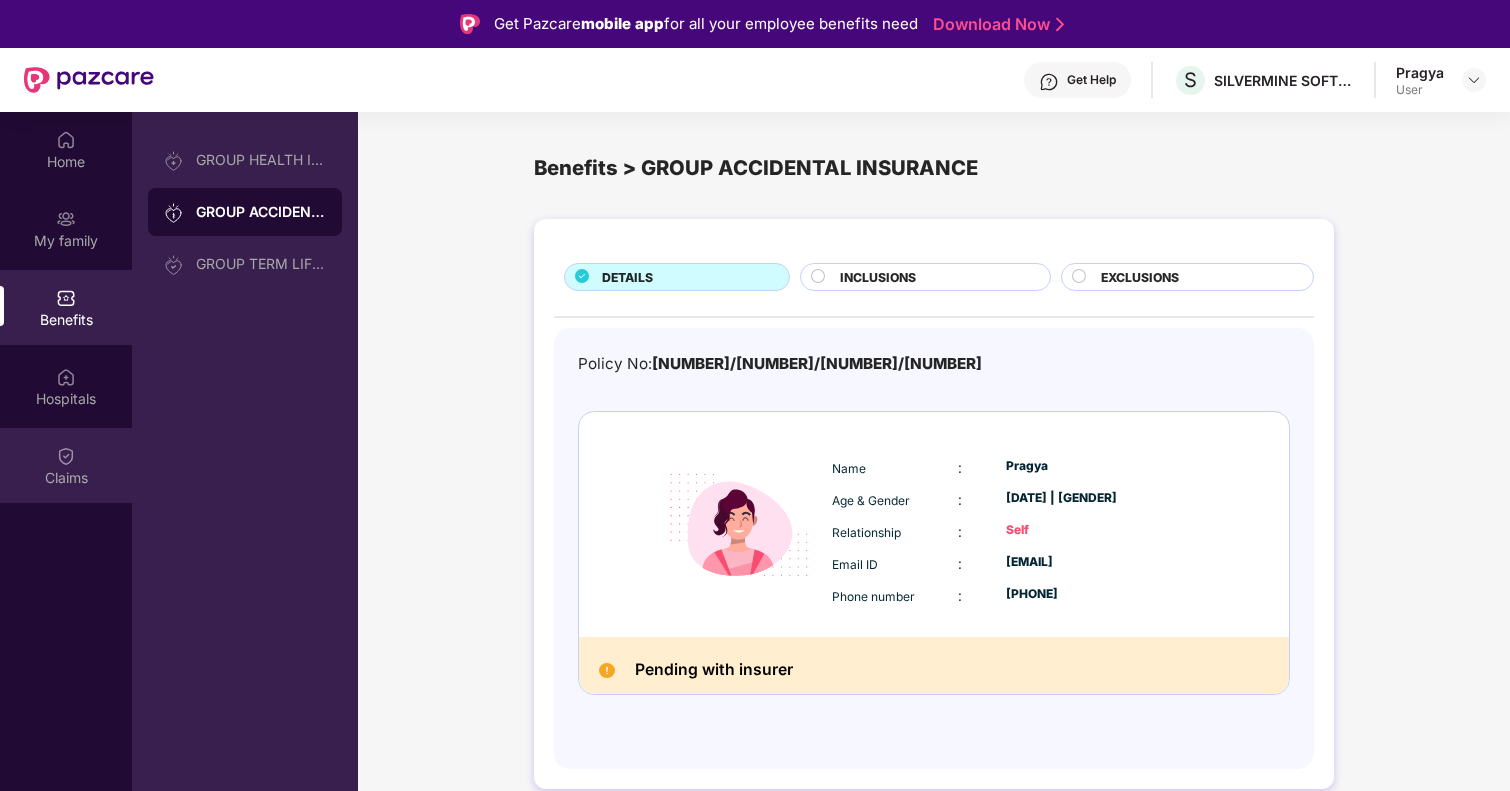 click on "Claims" at bounding box center (66, 478) 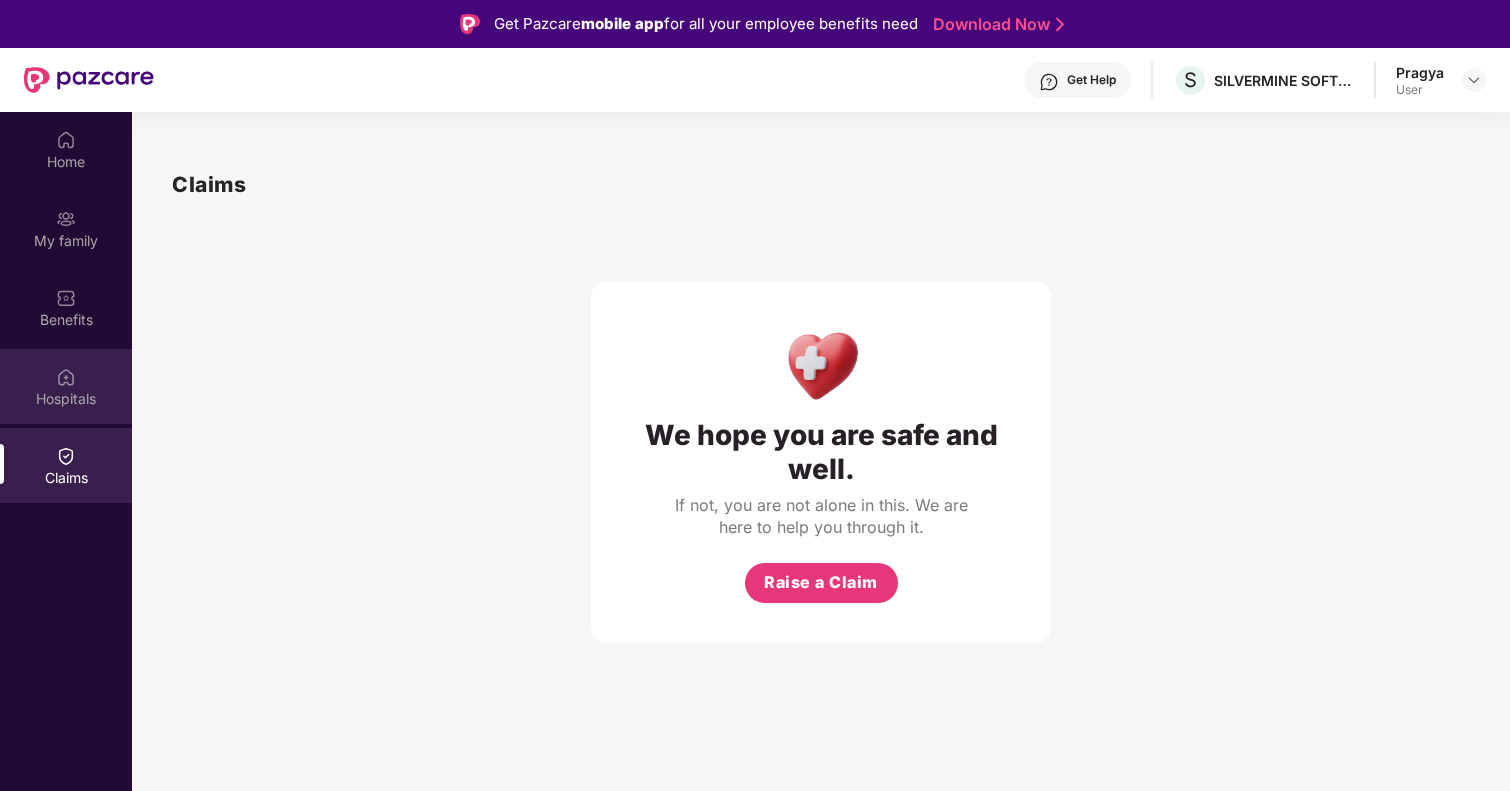 click on "Hospitals" at bounding box center [66, 386] 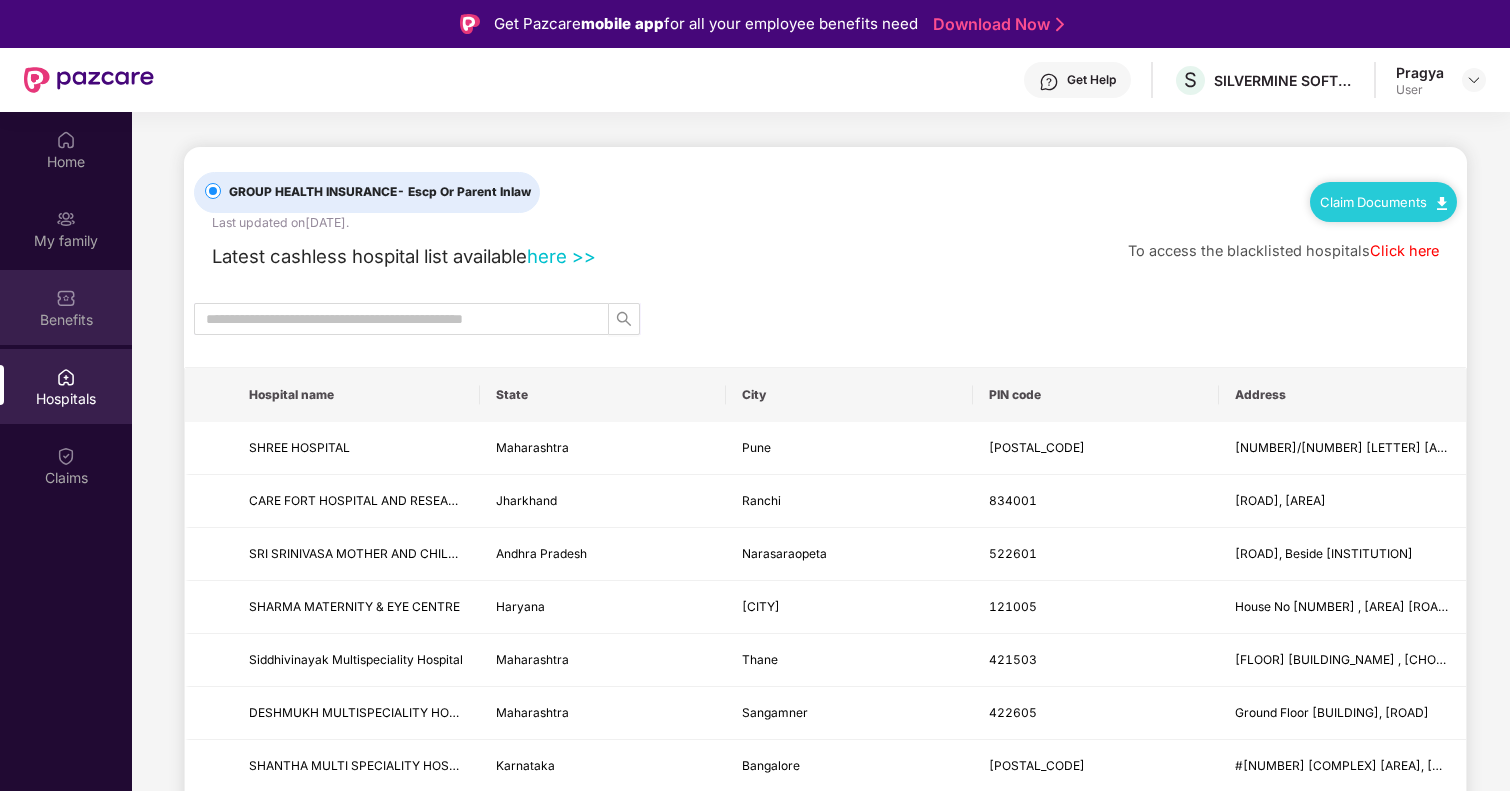 click on "Benefits" at bounding box center [66, 320] 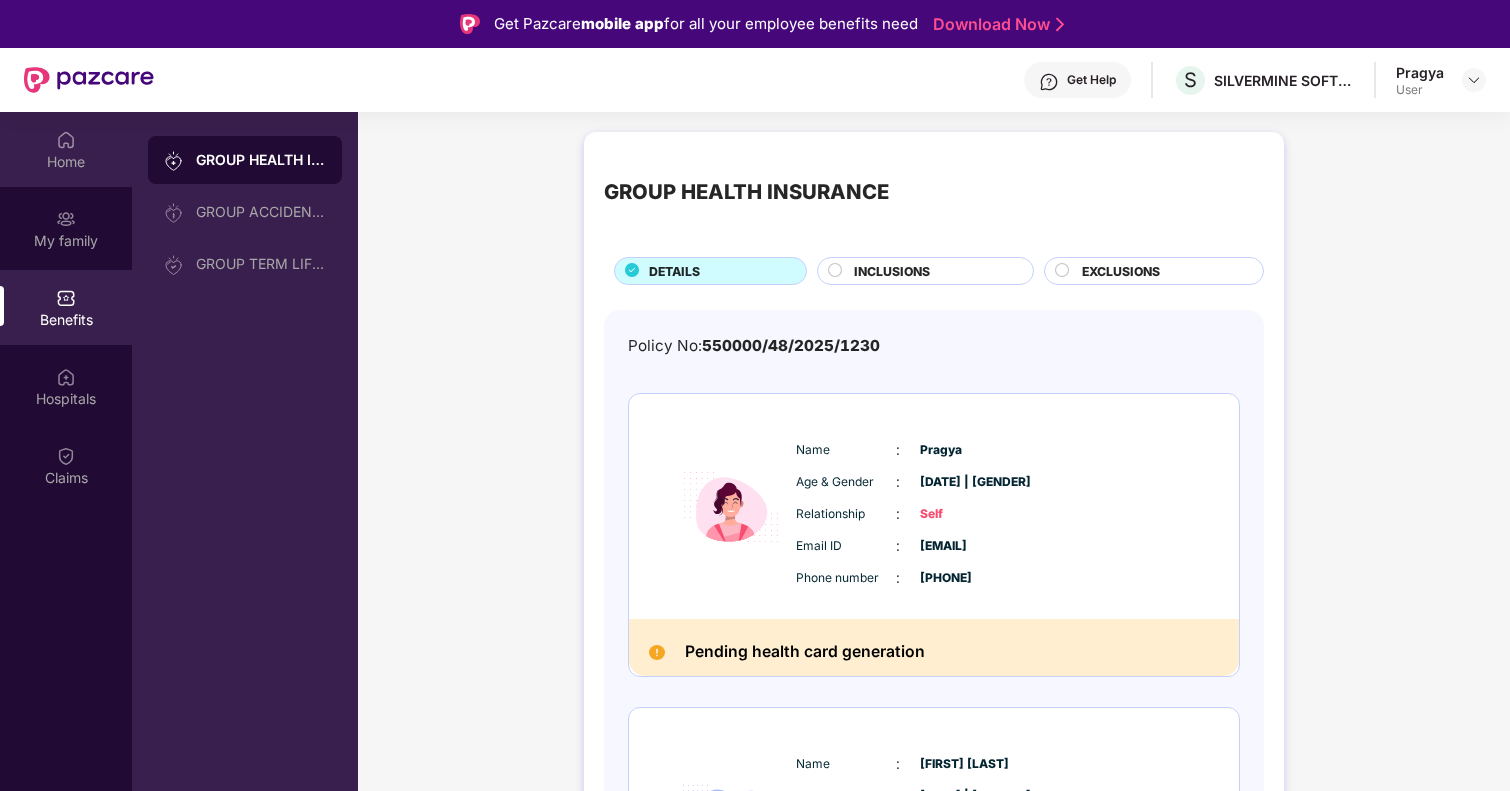 click on "Home" at bounding box center (66, 162) 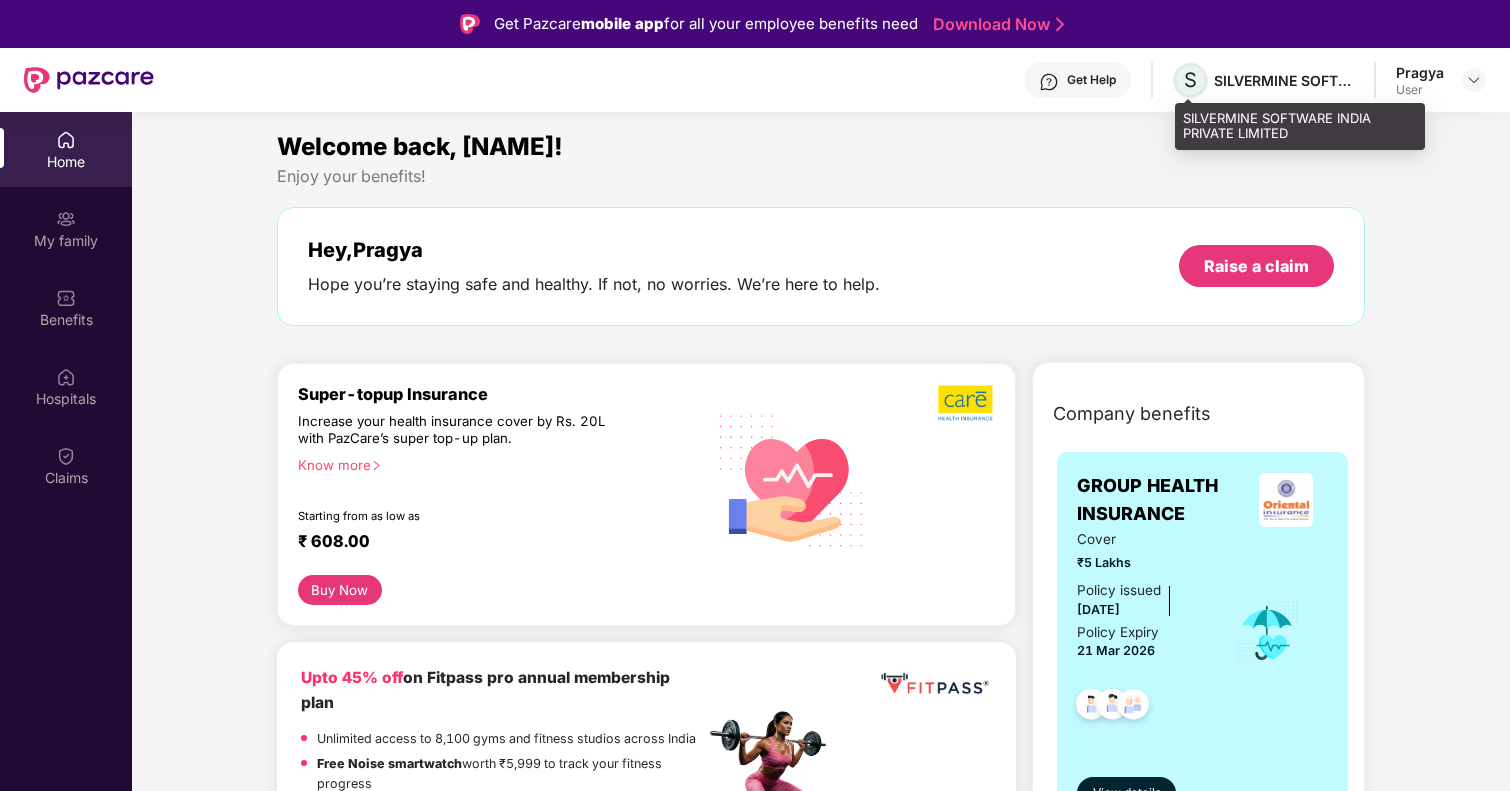 click on "S" at bounding box center [1190, 80] 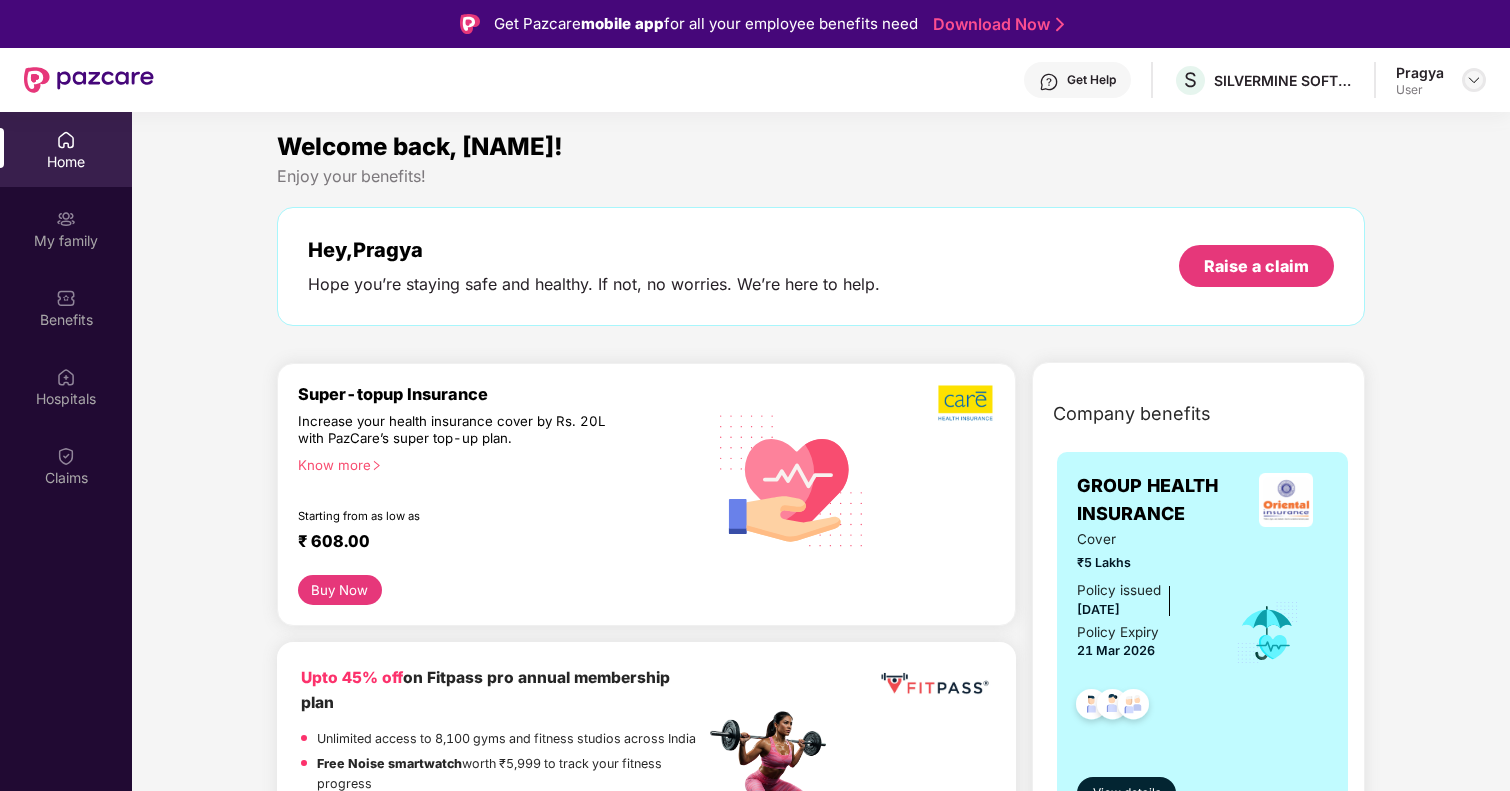 click at bounding box center (1474, 80) 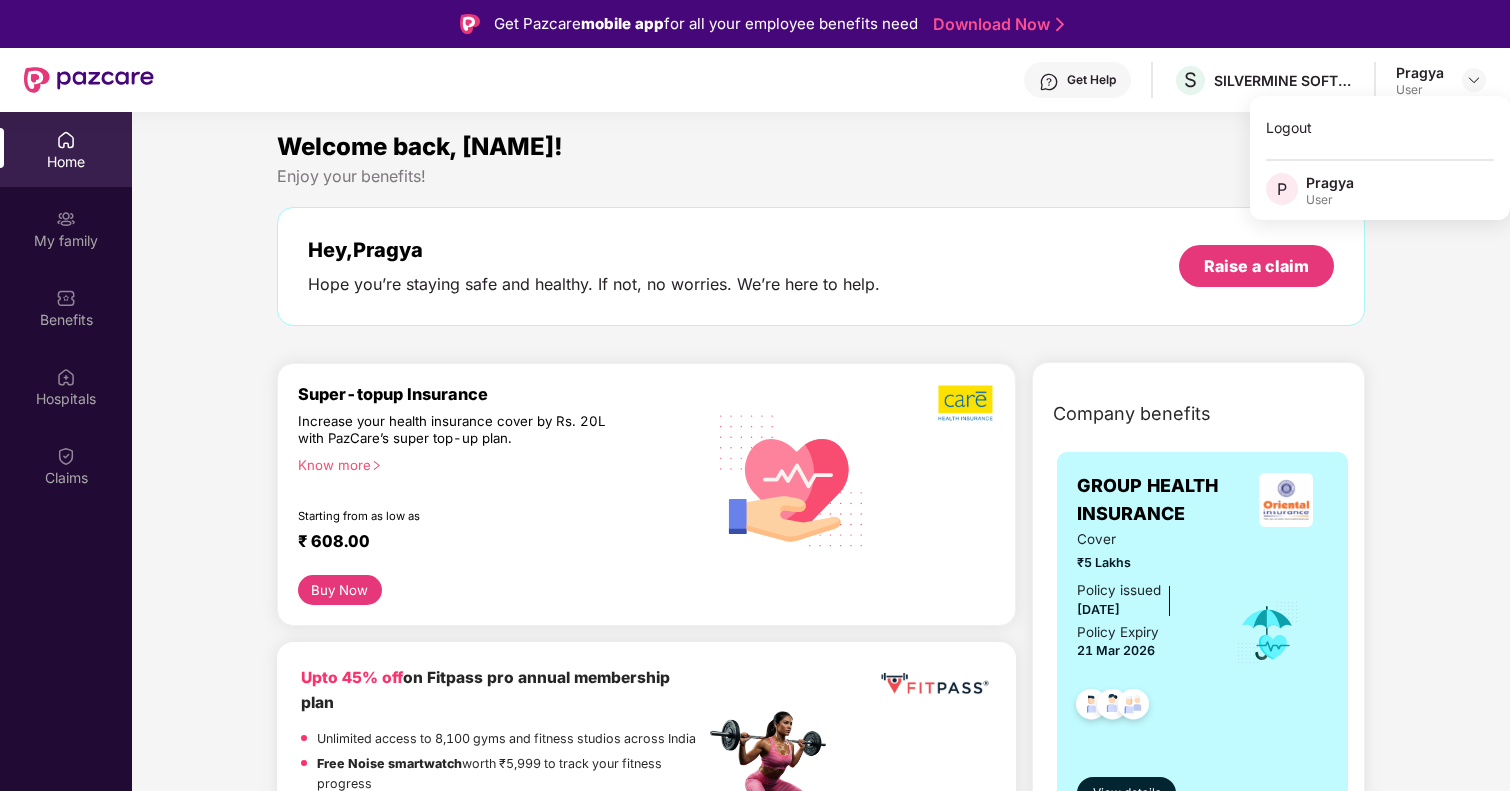 click on "P" at bounding box center (1282, 189) 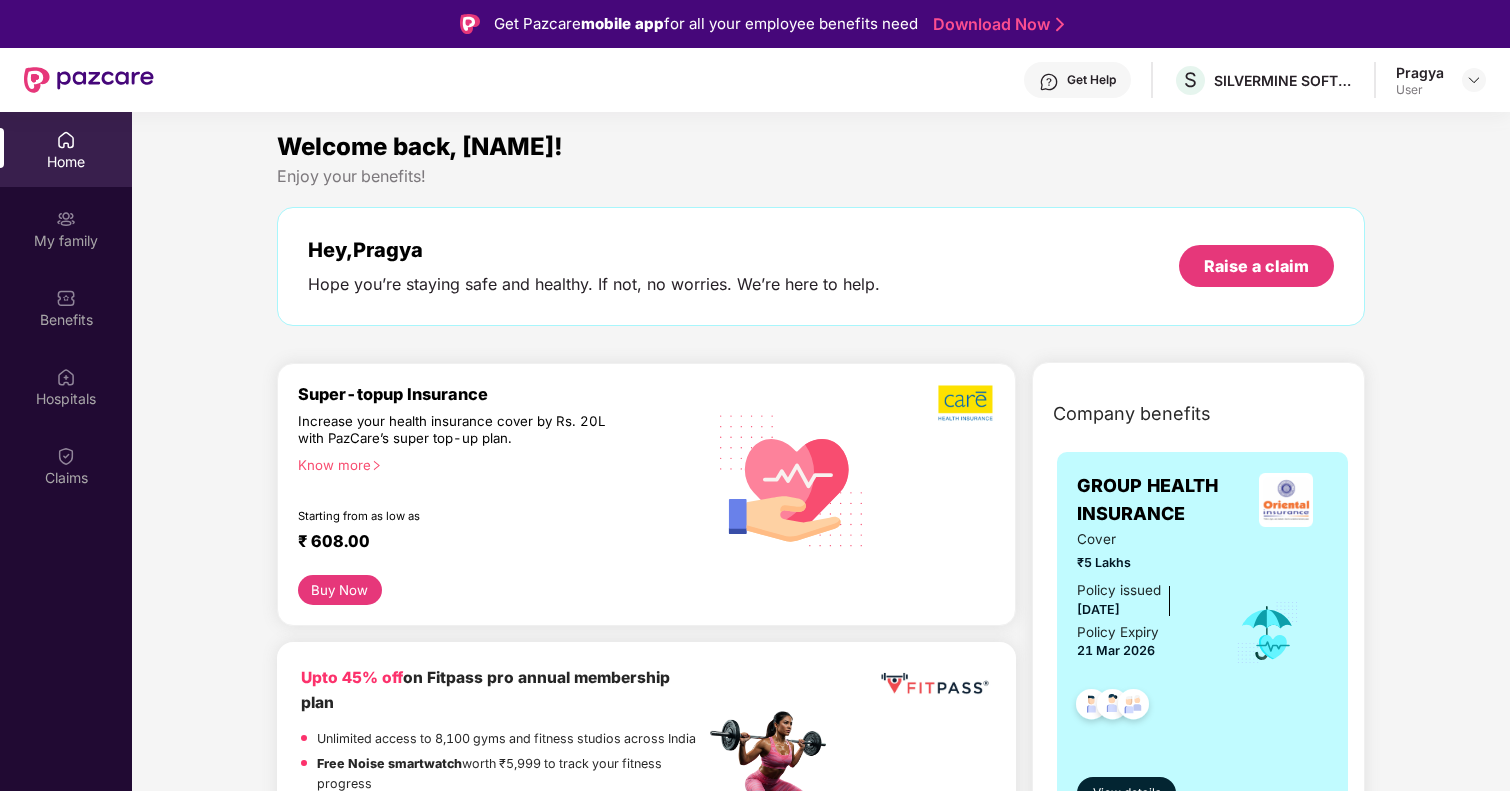 click on "Welcome back, [NAME]! Enjoy your benefits! Hey, [NAME] Hope you’re staying safe and healthy. If not, no worries. We’re here to help. Raise a claim" at bounding box center (821, 237) 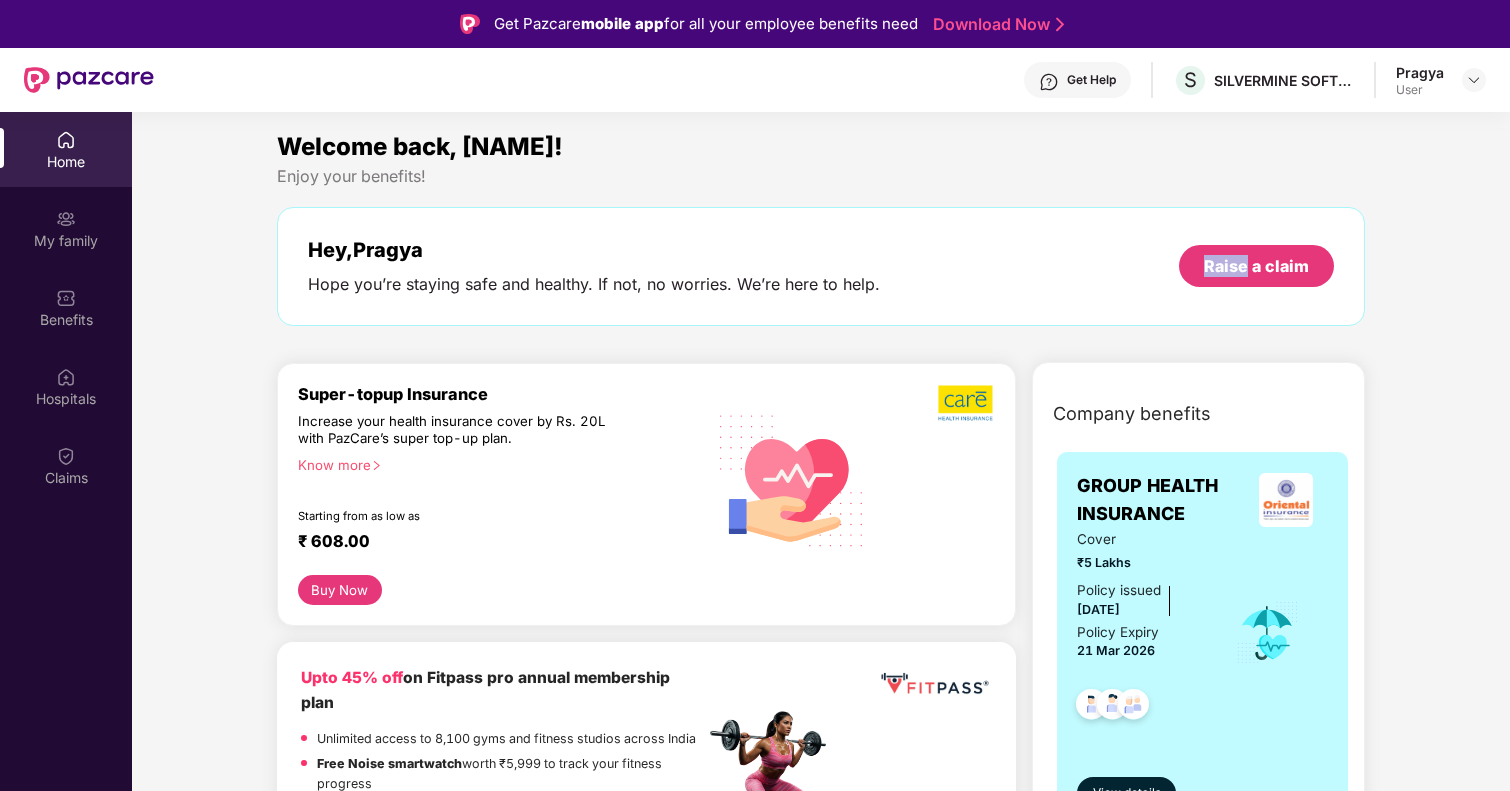 click on "Welcome back, [NAME]!" at bounding box center (821, 147) 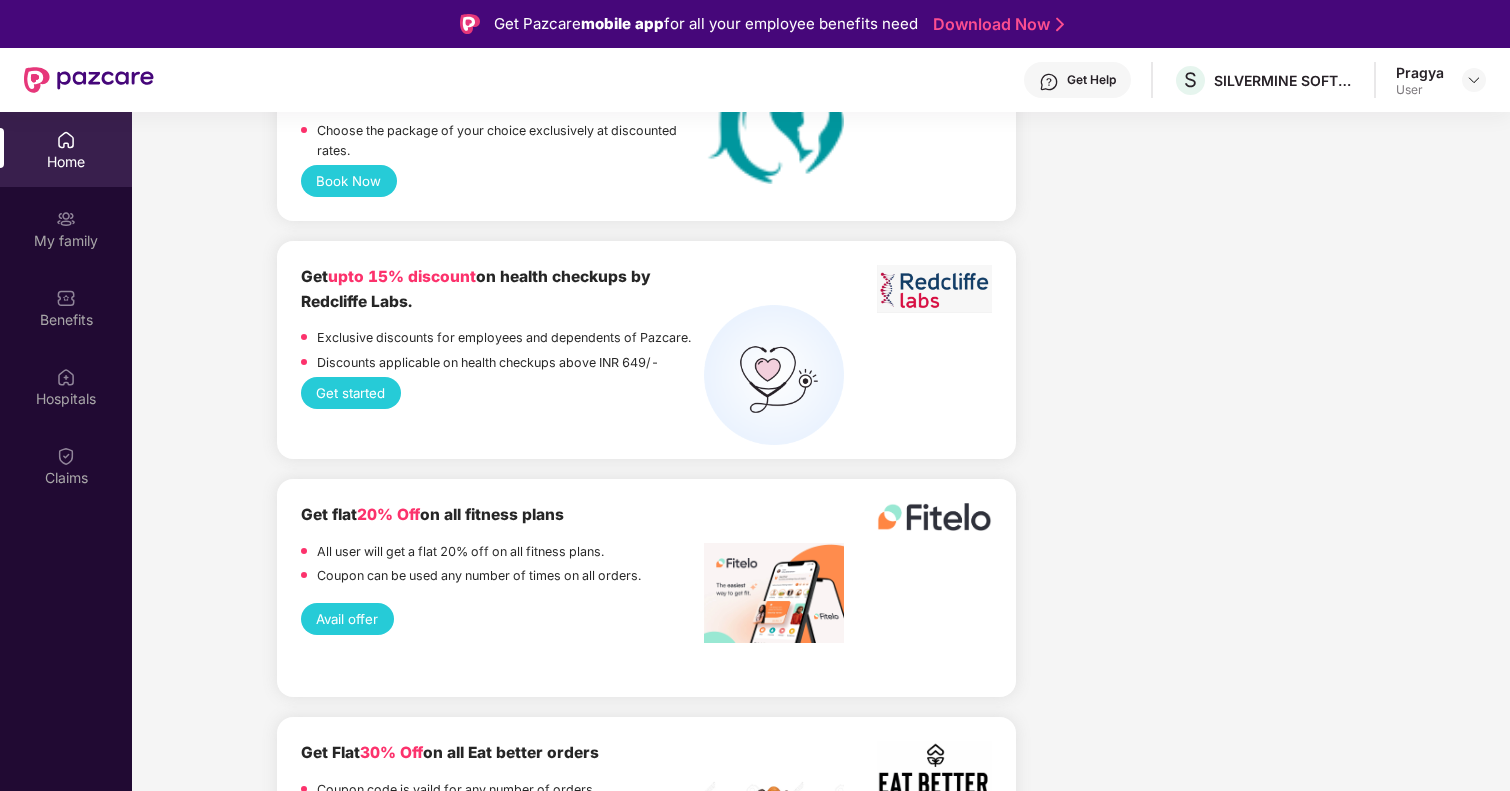 scroll, scrollTop: 4537, scrollLeft: 0, axis: vertical 